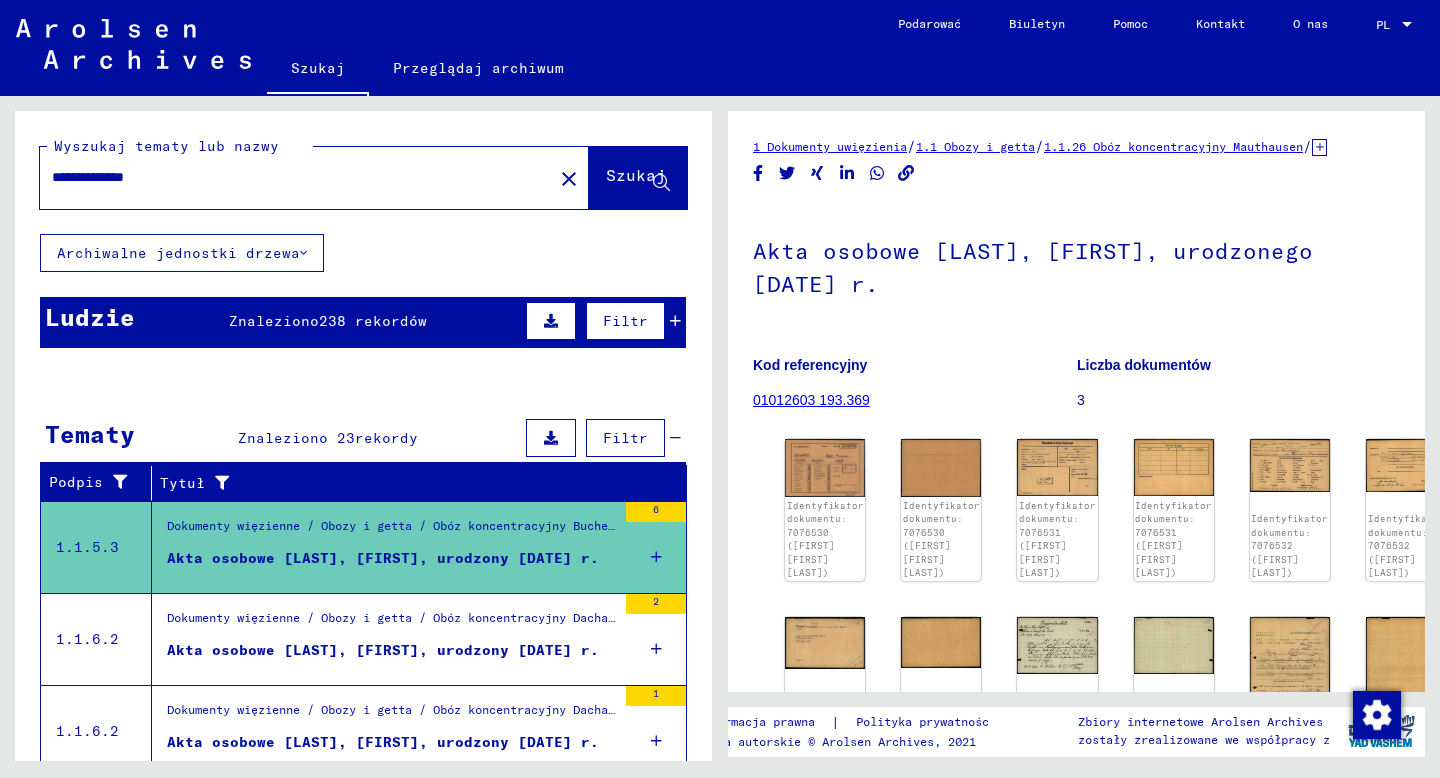 scroll, scrollTop: 0, scrollLeft: 0, axis: both 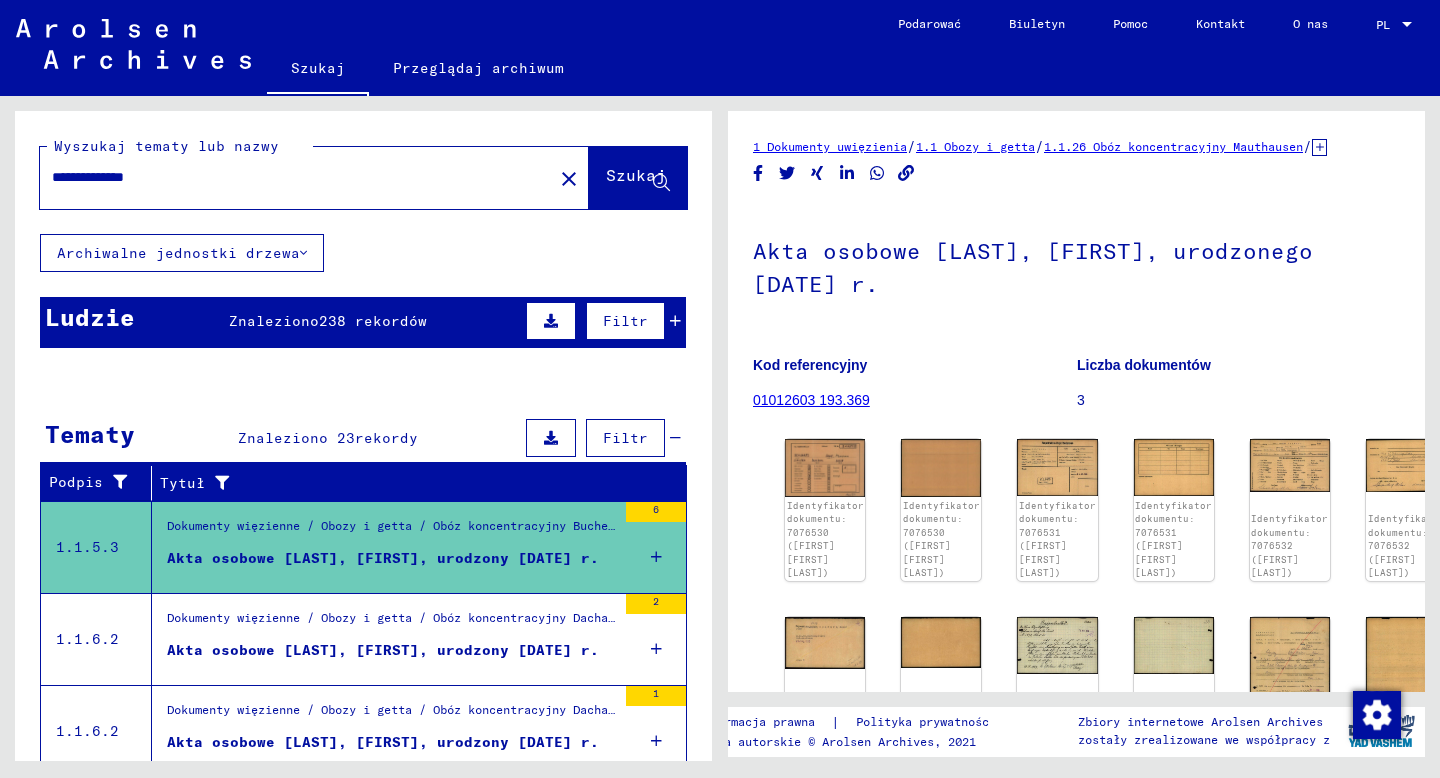 drag, startPoint x: 190, startPoint y: 177, endPoint x: 17, endPoint y: 177, distance: 173 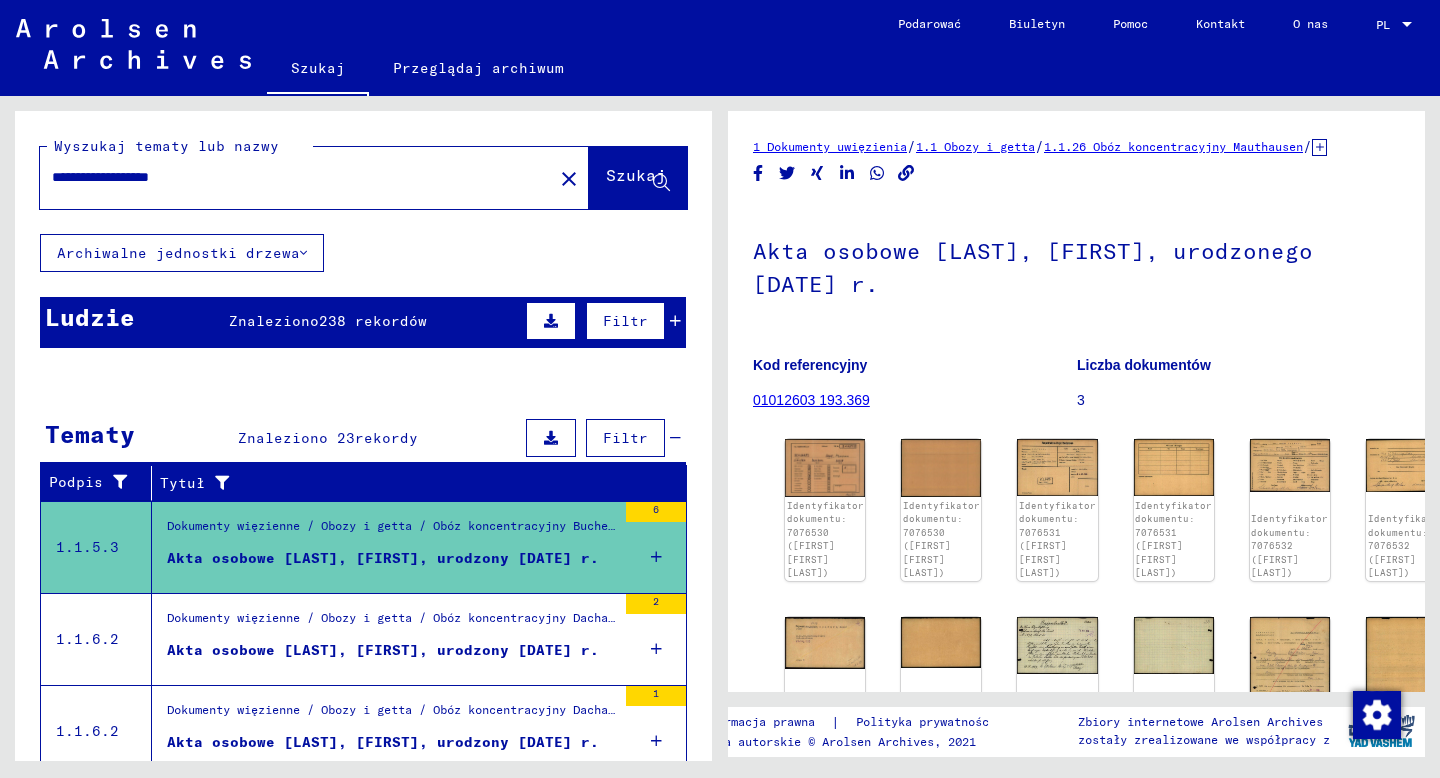 click on "Szukaj" 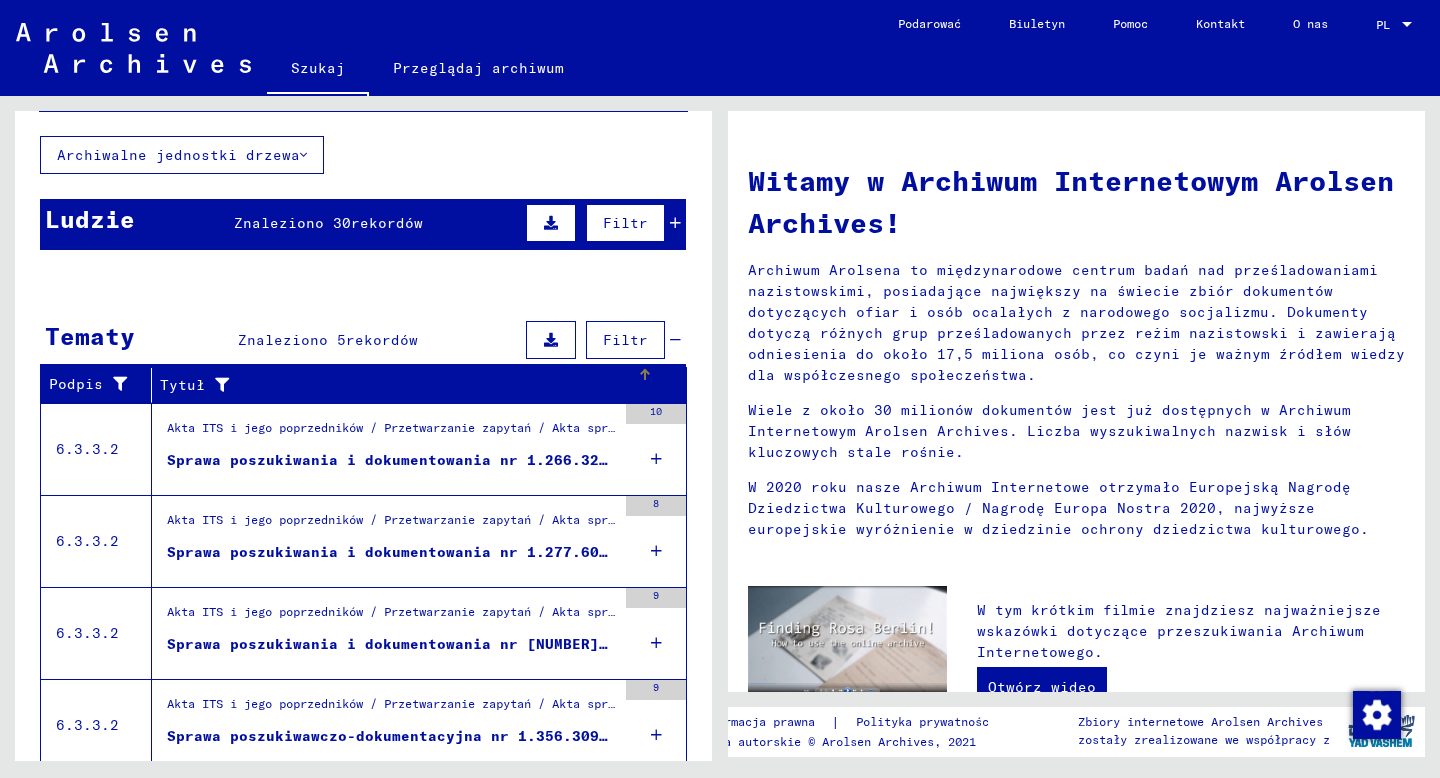 scroll, scrollTop: 260, scrollLeft: 0, axis: vertical 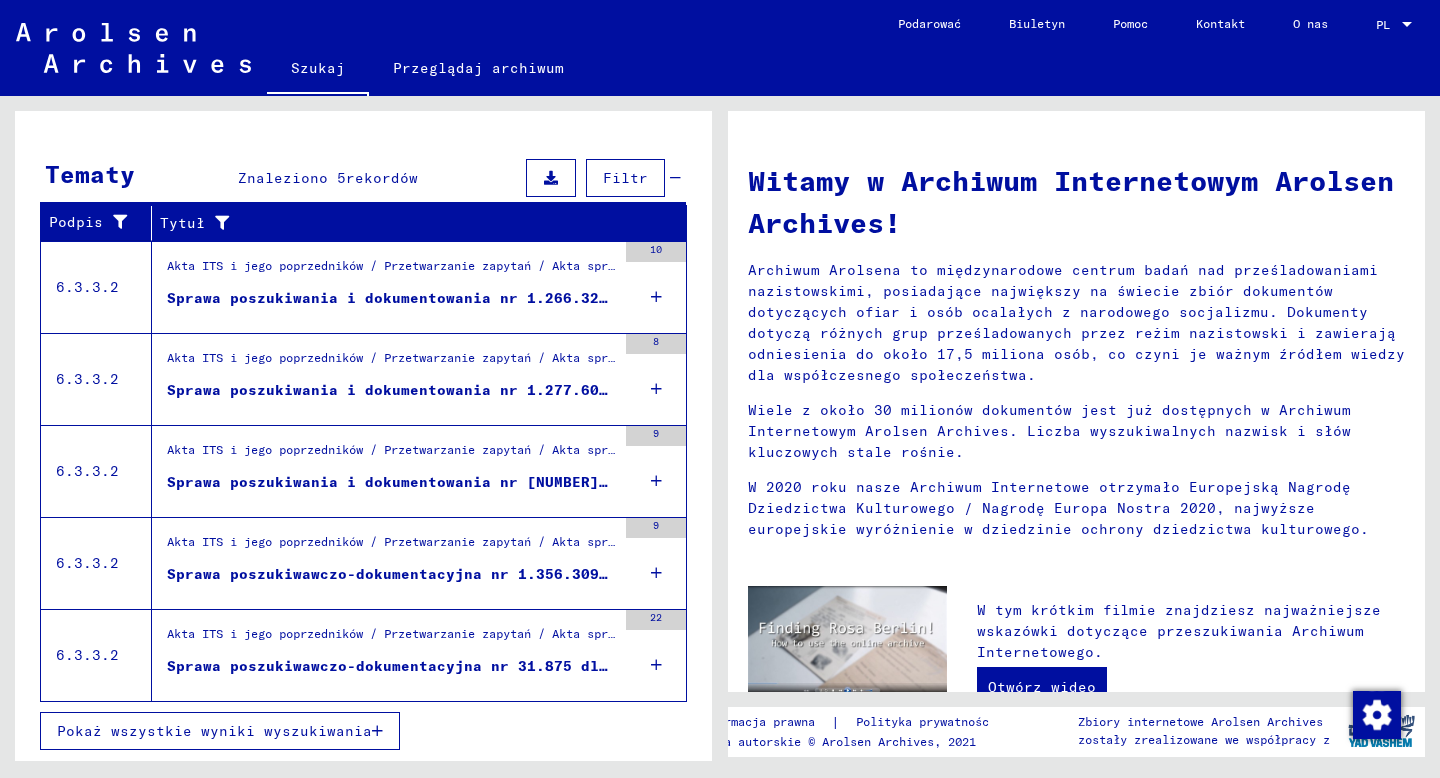 click on "Sprawa poszukiwania i dokumentowania nr 1.266.325 dla [LAST], [FIRST] ur. [DATE]" at bounding box center (527, 298) 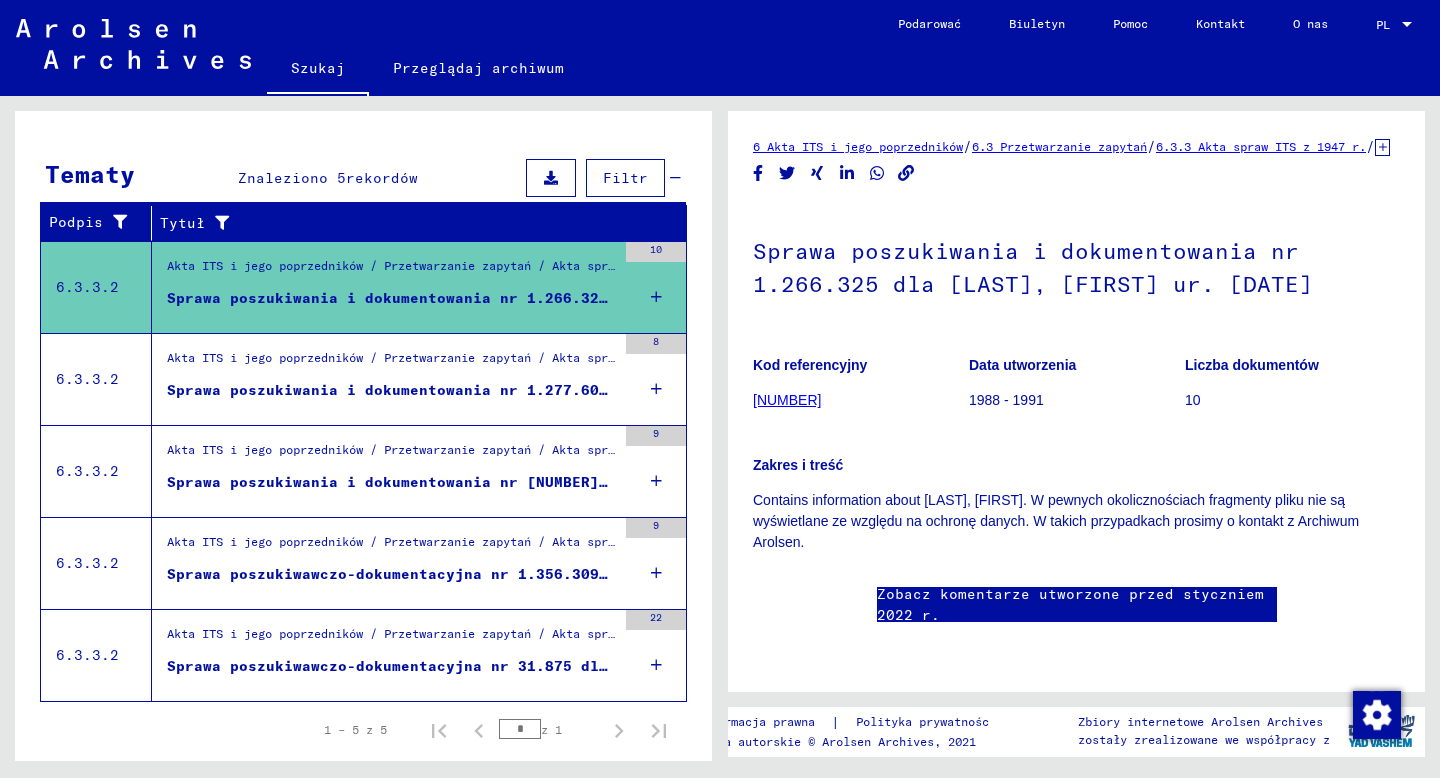 scroll, scrollTop: 0, scrollLeft: 0, axis: both 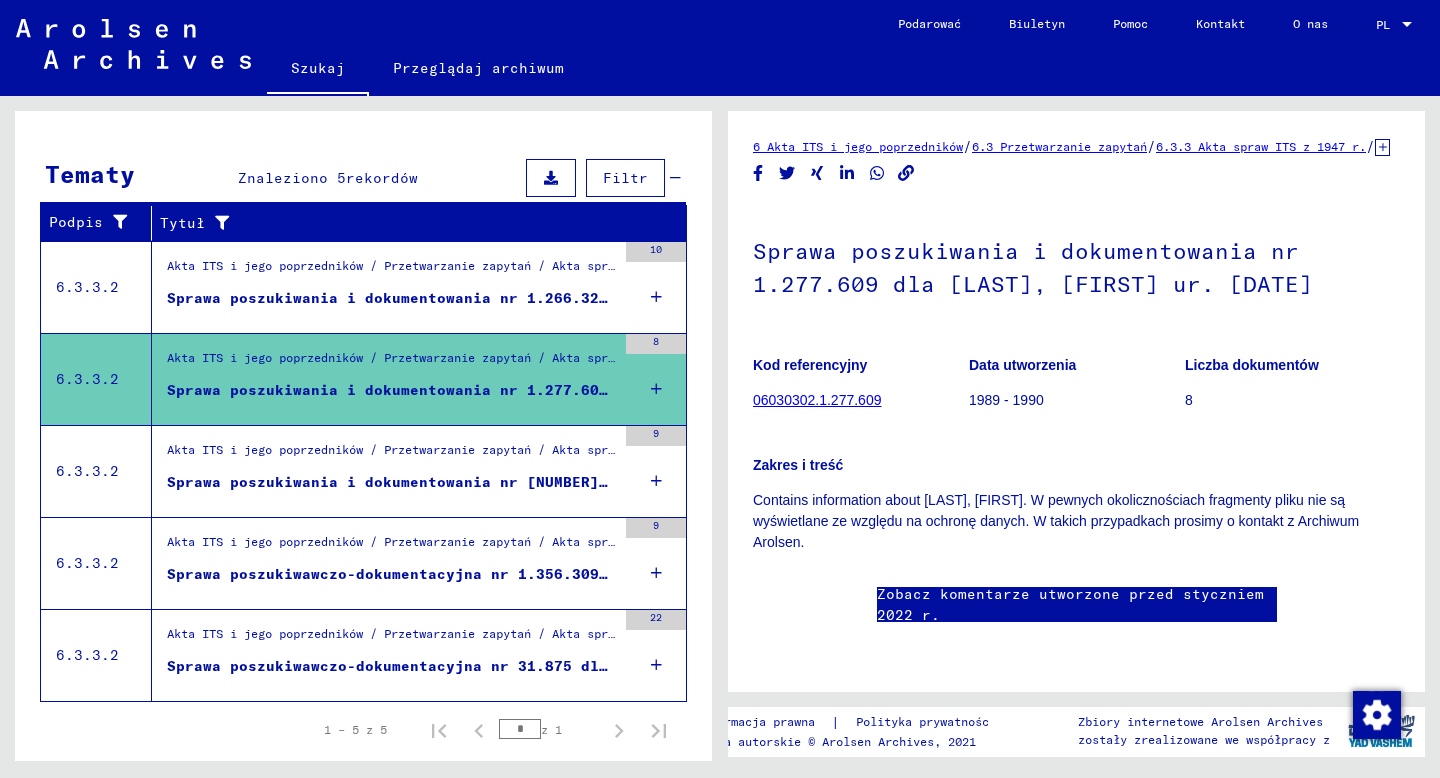 click on "Sprawa poszukiwania i dokumentowania nr [NUMBER] dla [LAST], [FIRST] ur. [DATE]" at bounding box center [522, 482] 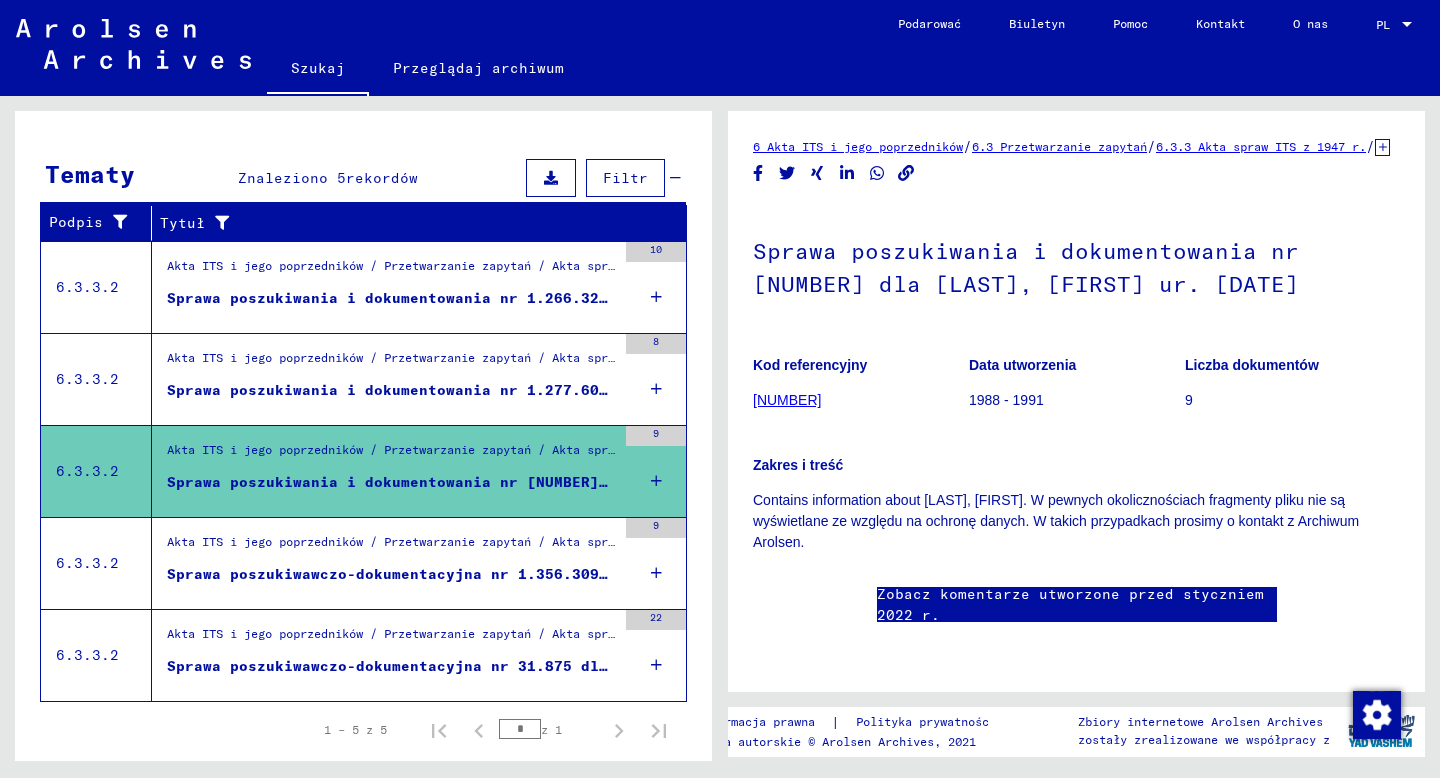scroll, scrollTop: 0, scrollLeft: 0, axis: both 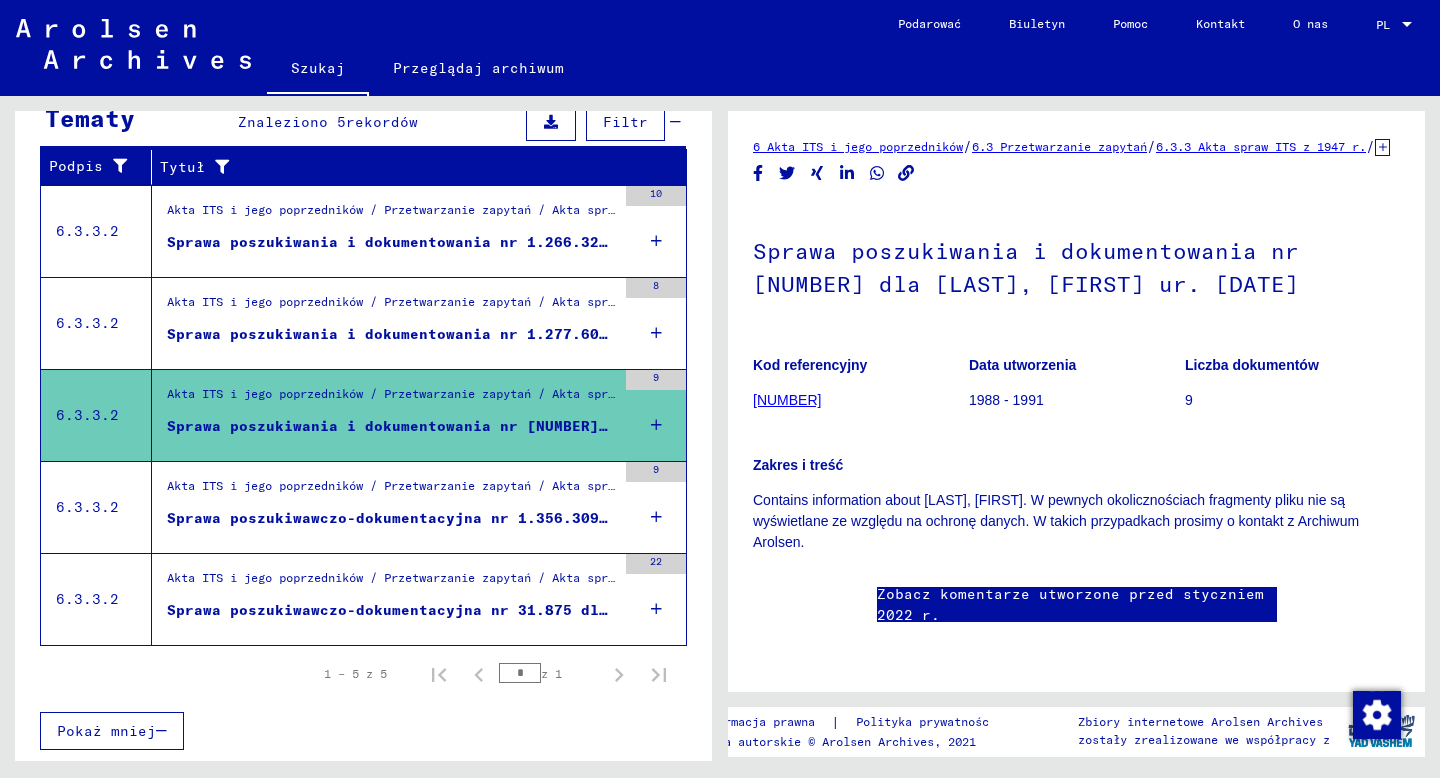 click on "Akta ITS i jego poprzedników / Przetwarzanie zapytań / Akta spraw ITS od 1947 r. / Repozytorium spraw T/D / Śledzenie i dokumentowanie spraw o numerach (T/D) od 1 250 000 do 1 499 999 / Śledzenie i dokumentowanie spraw o numerach (T/D) od 1 362 000 do 1 362 499" at bounding box center [1080, 485] 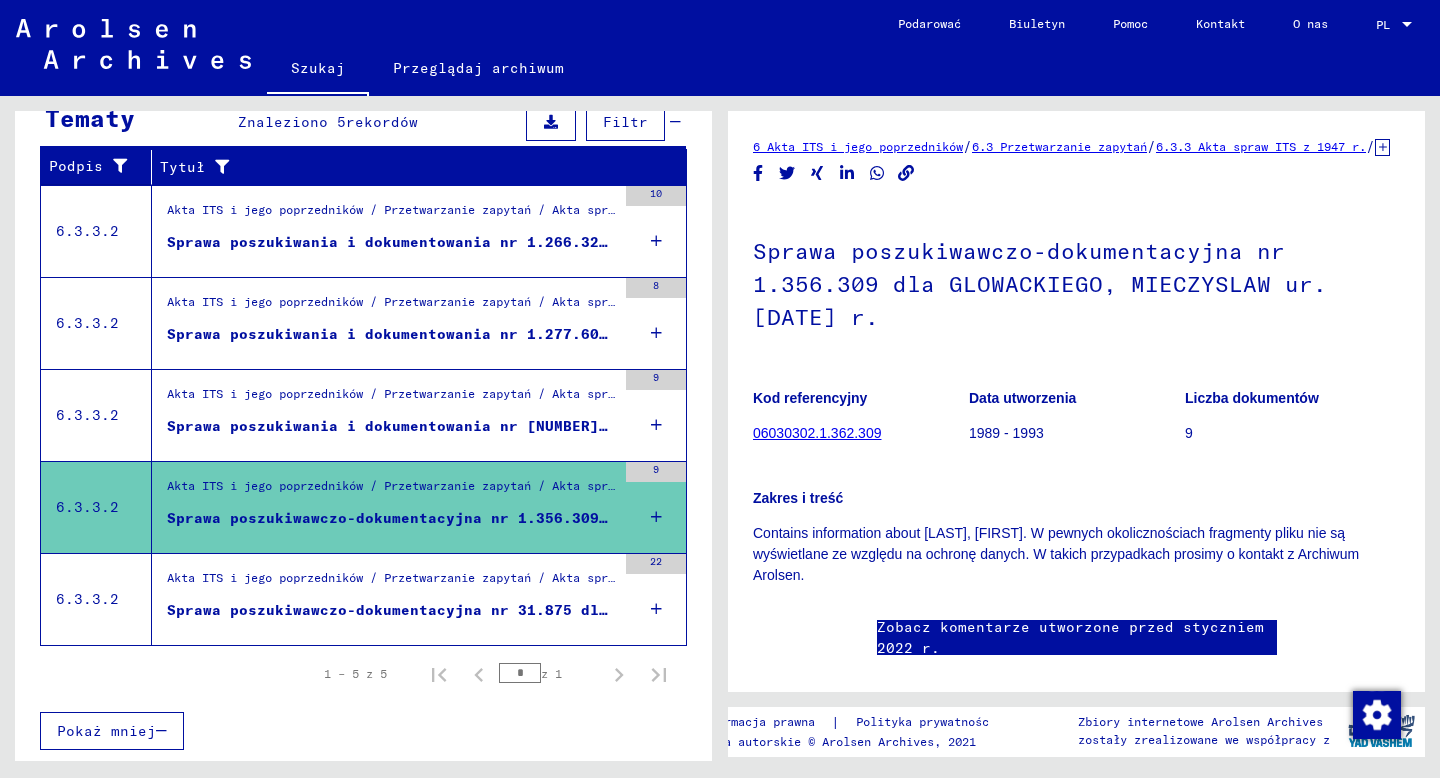scroll, scrollTop: 0, scrollLeft: 0, axis: both 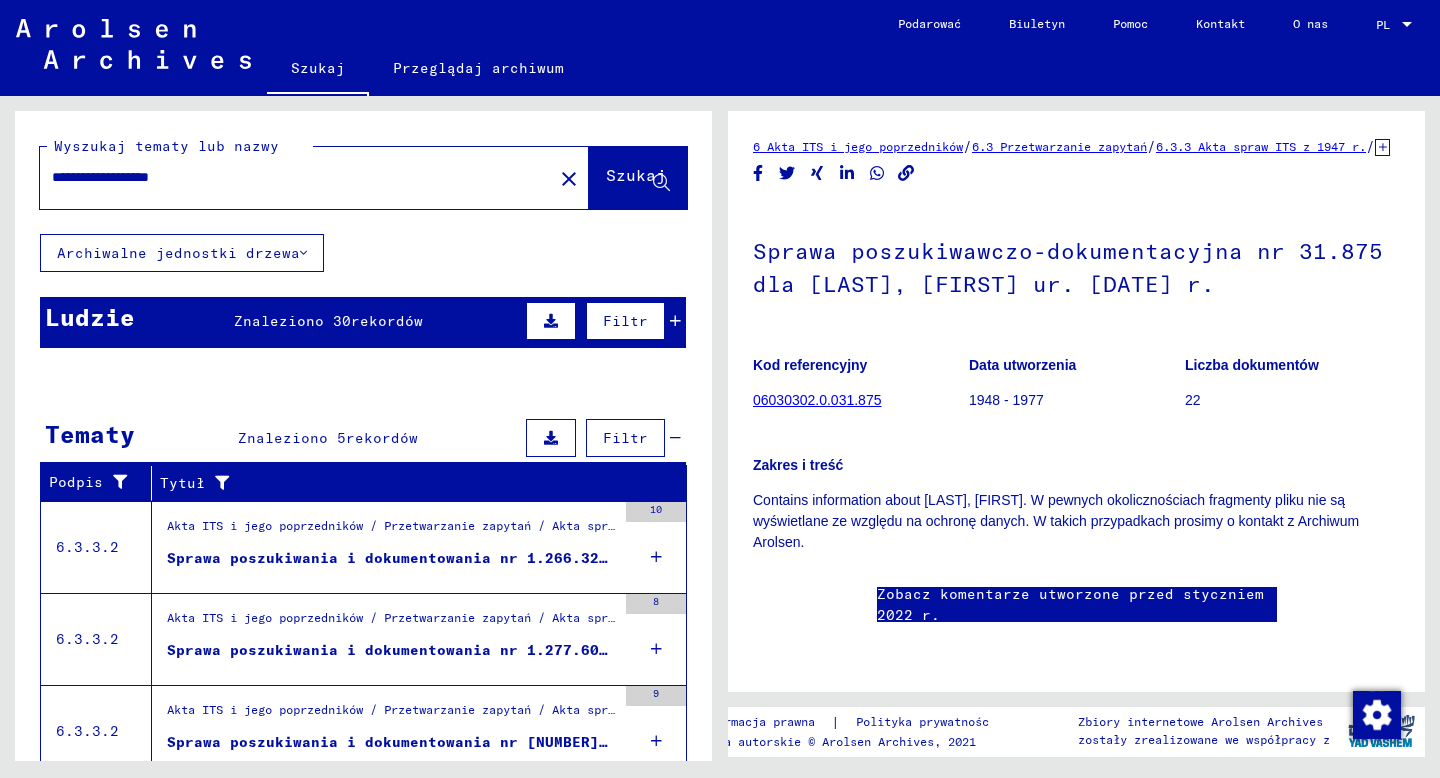 click on "**********" at bounding box center (296, 177) 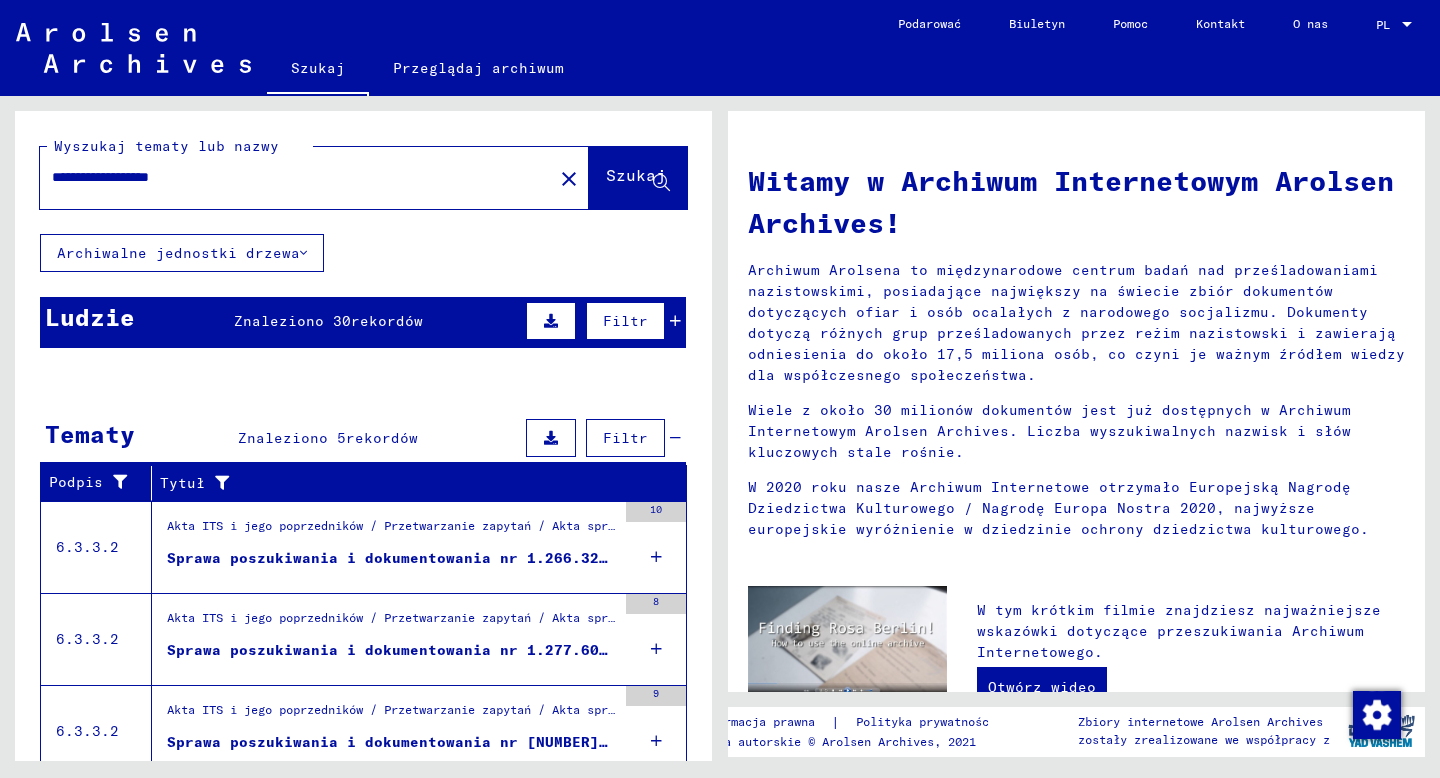 type on "**********" 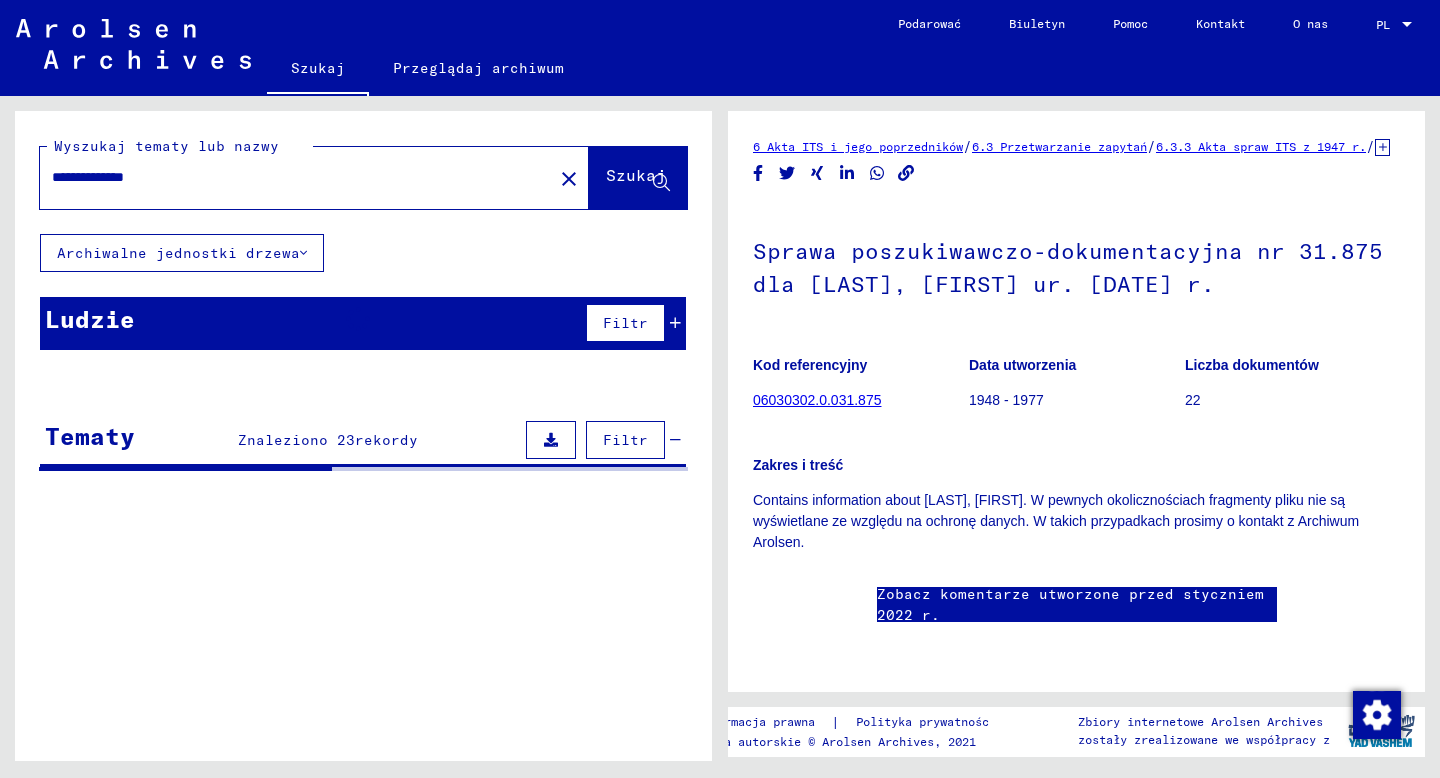 scroll, scrollTop: 0, scrollLeft: 0, axis: both 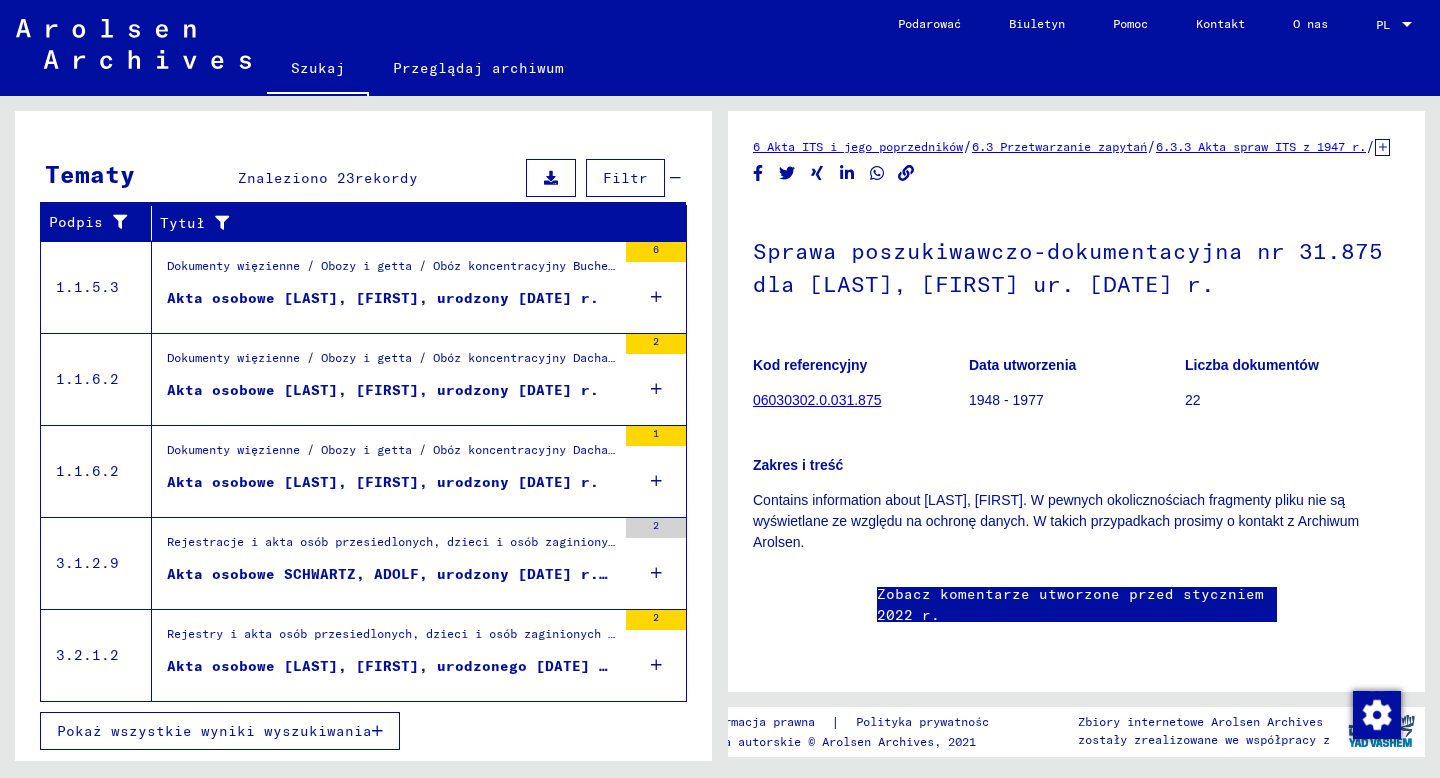click on "Pokaż wszystkie wyniki wyszukiwania" at bounding box center [220, 731] 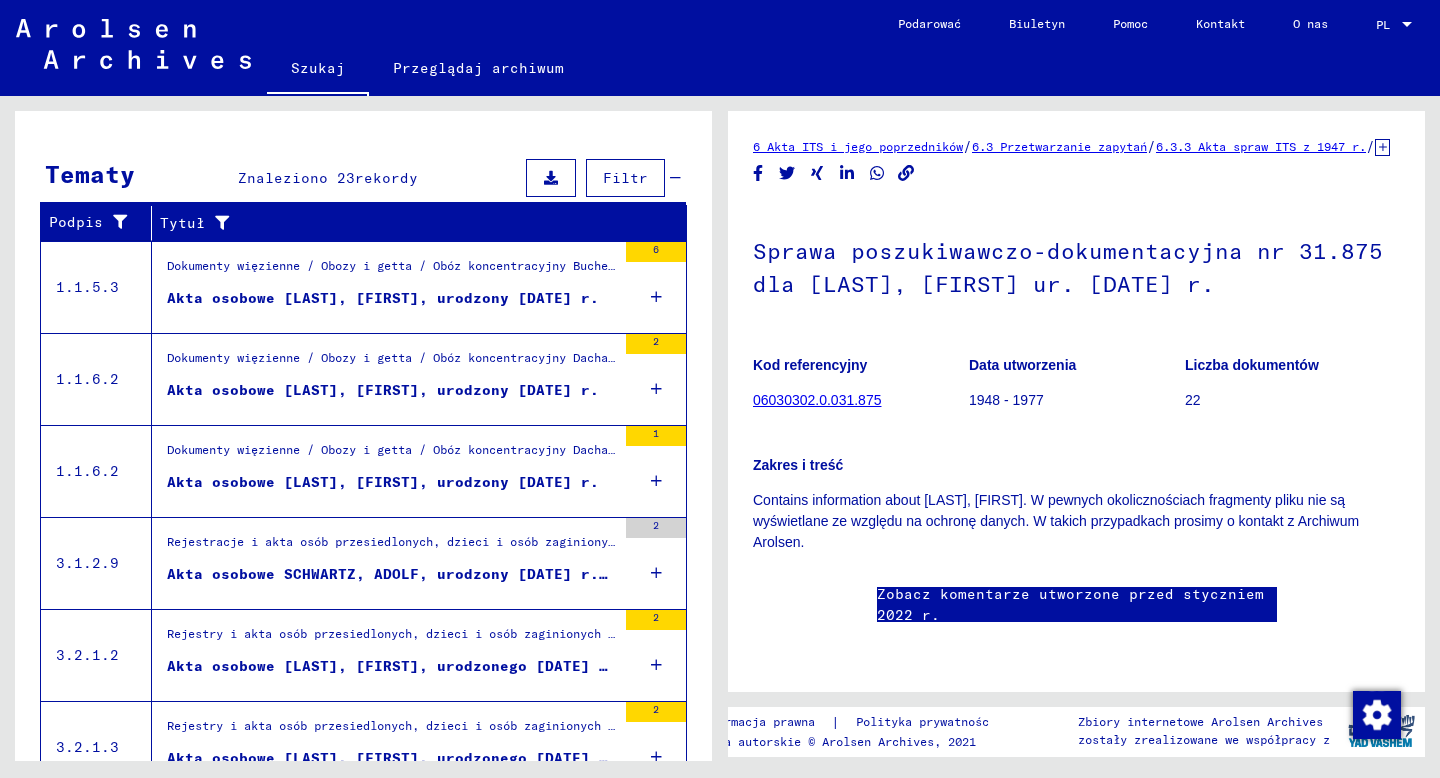 click on "Akta osobowe [LAST], [FIRST], urodzonego [DATE] r. w [CITY] i innych osób" at bounding box center [495, 666] 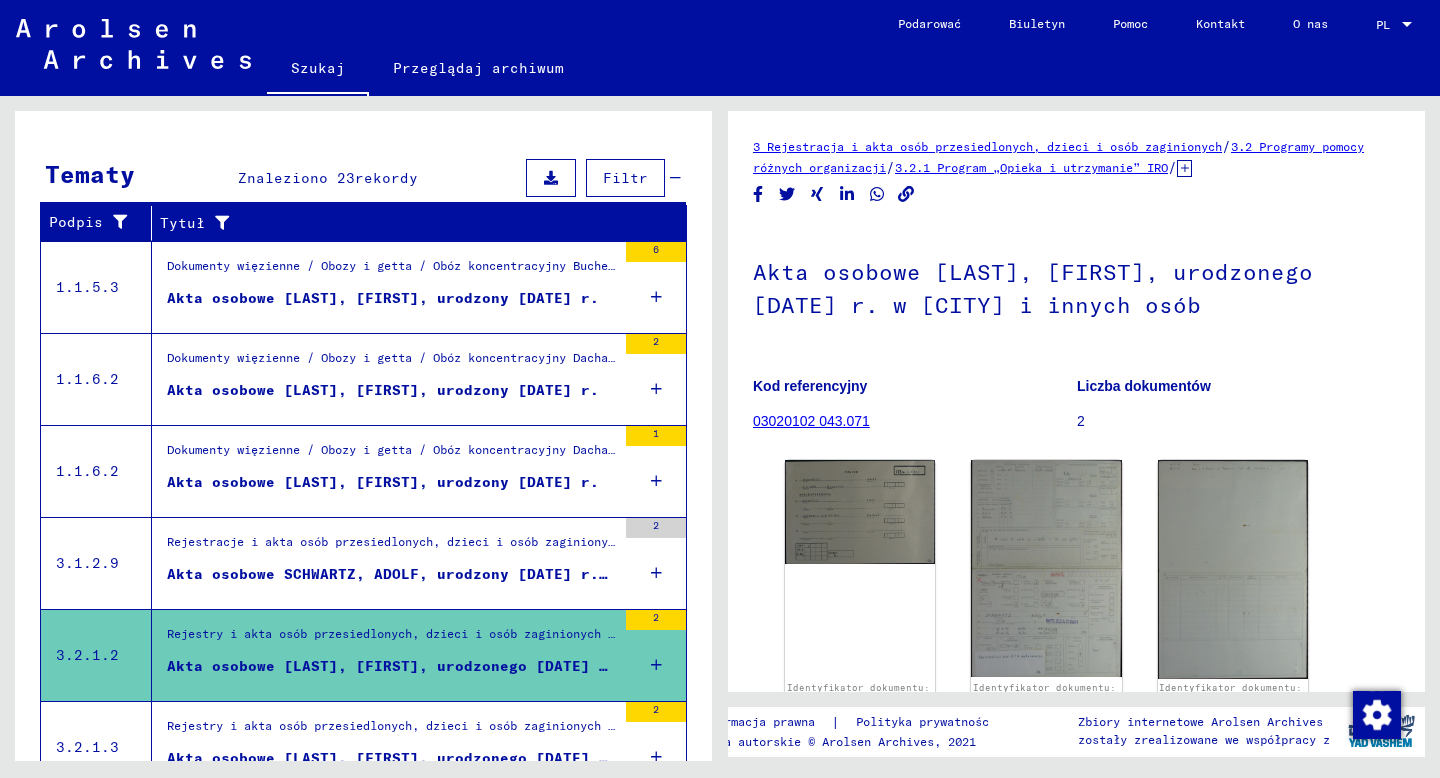 scroll, scrollTop: 0, scrollLeft: 0, axis: both 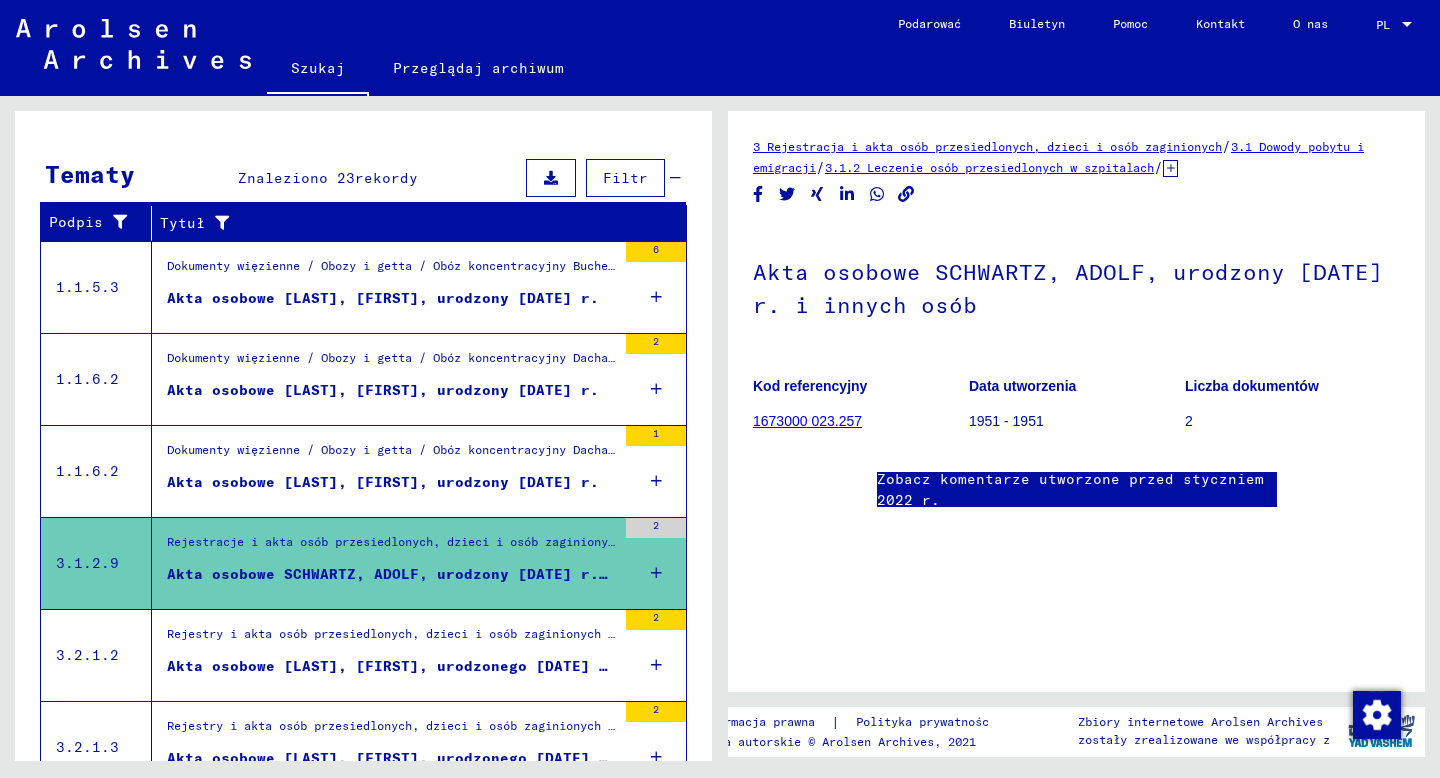 click on "Akta osobowe [LAST], [FIRST], urodzony [DATE] r." at bounding box center (383, 482) 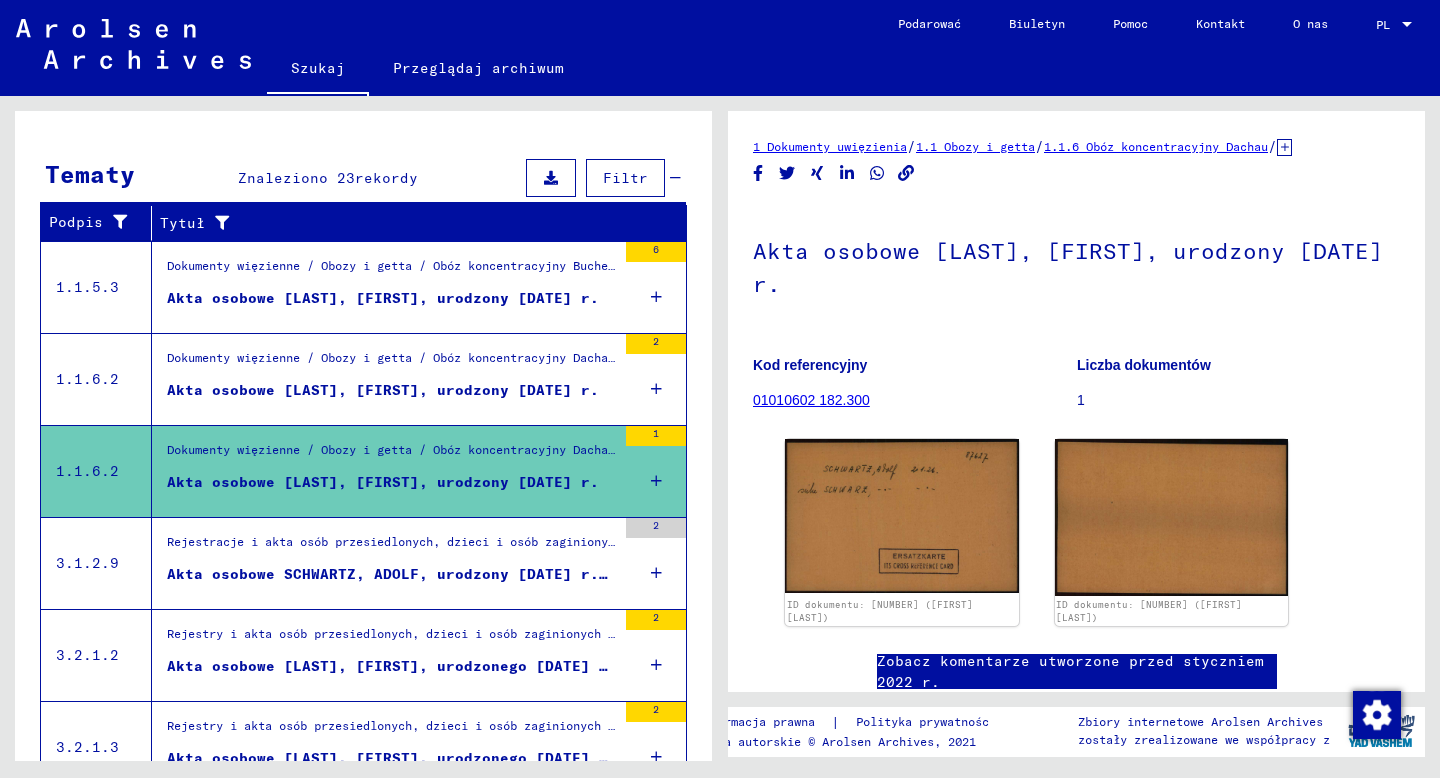 scroll, scrollTop: 0, scrollLeft: 0, axis: both 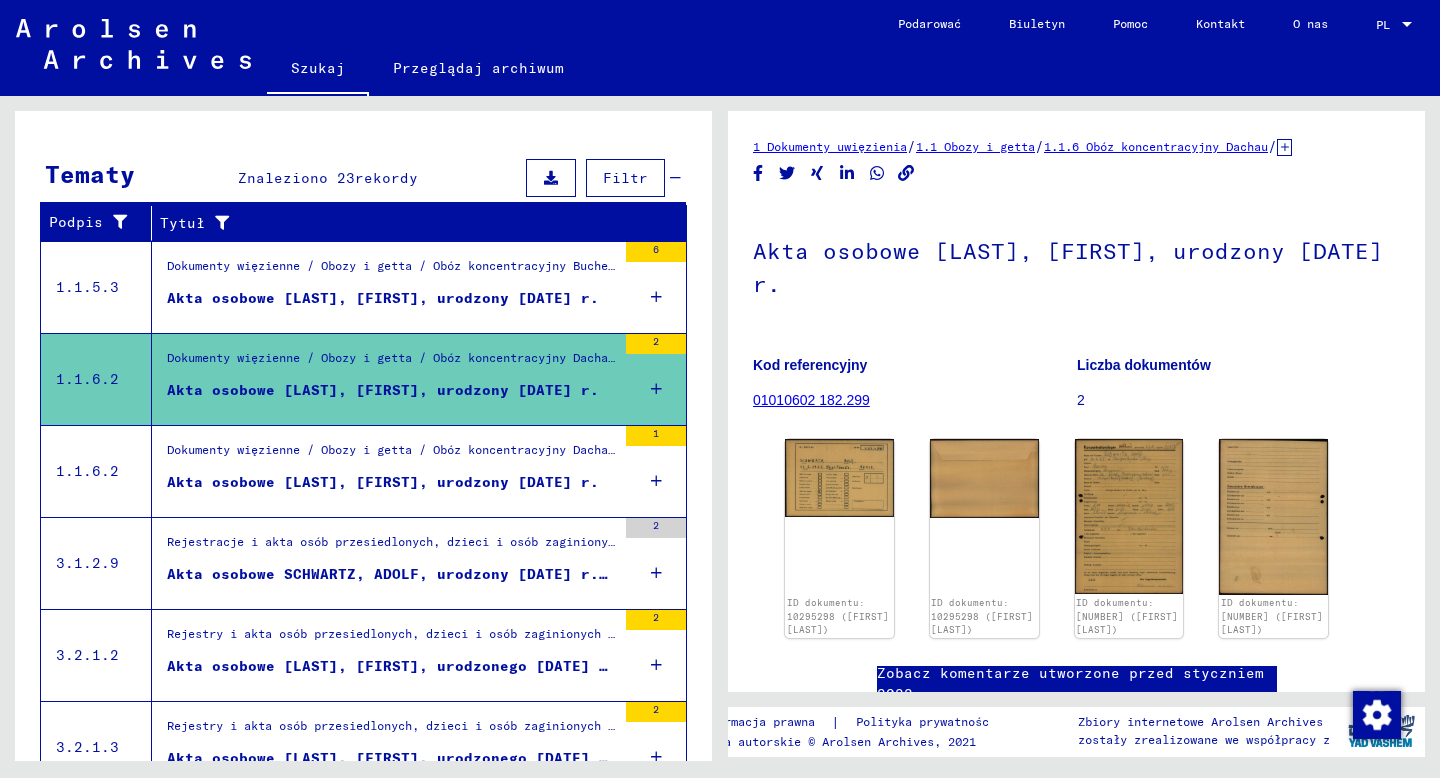 click on "Akta osobowe [LAST], [FIRST], urodzony [DATE] r." at bounding box center [383, 298] 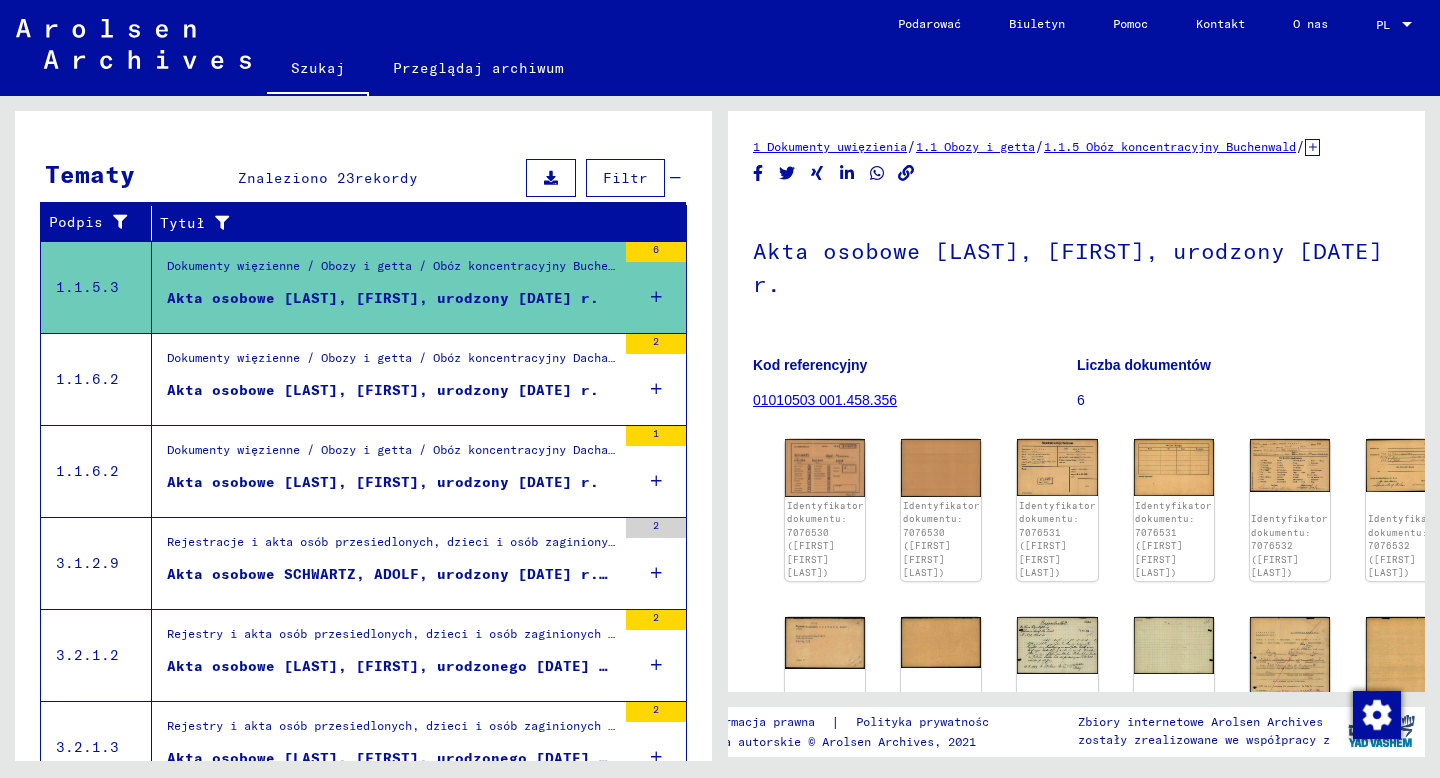 scroll, scrollTop: 0, scrollLeft: 0, axis: both 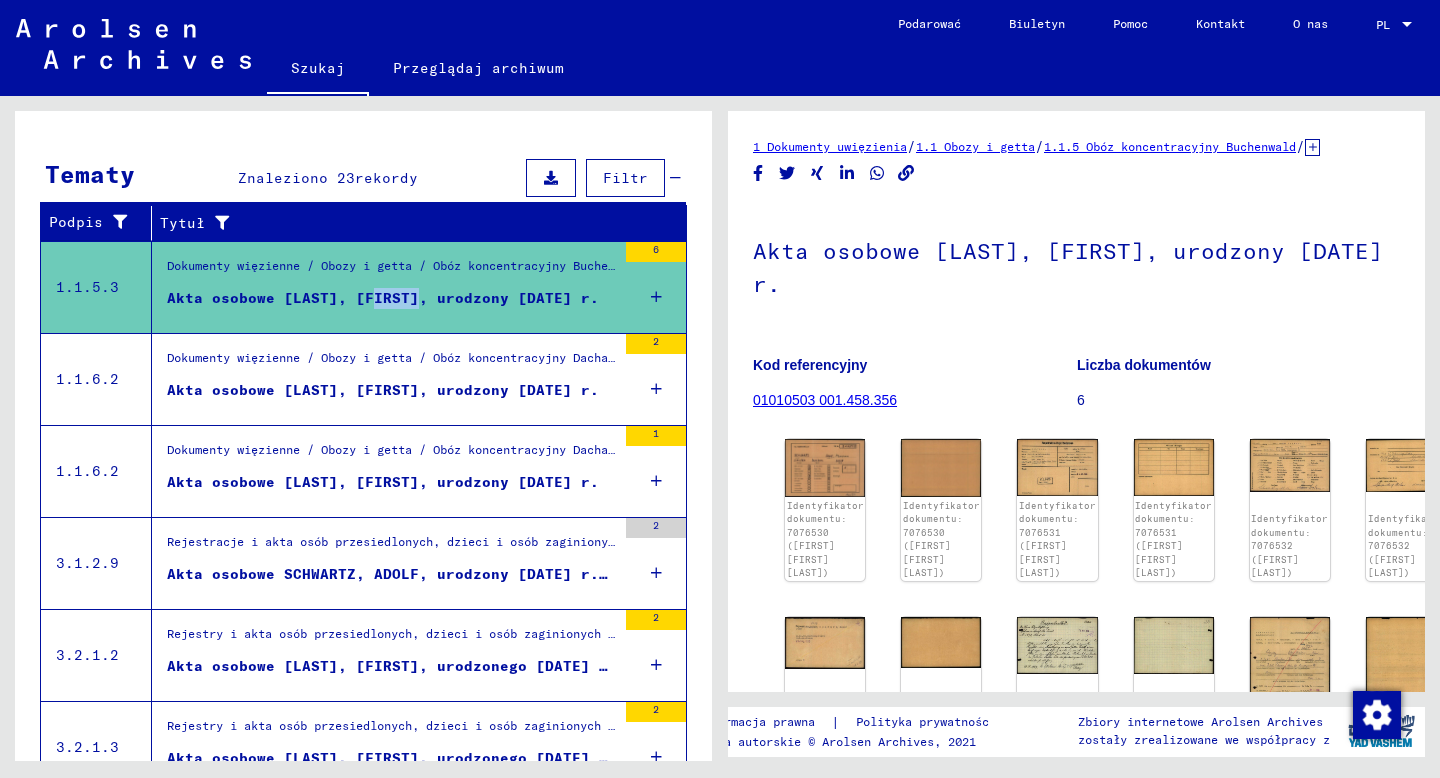 click 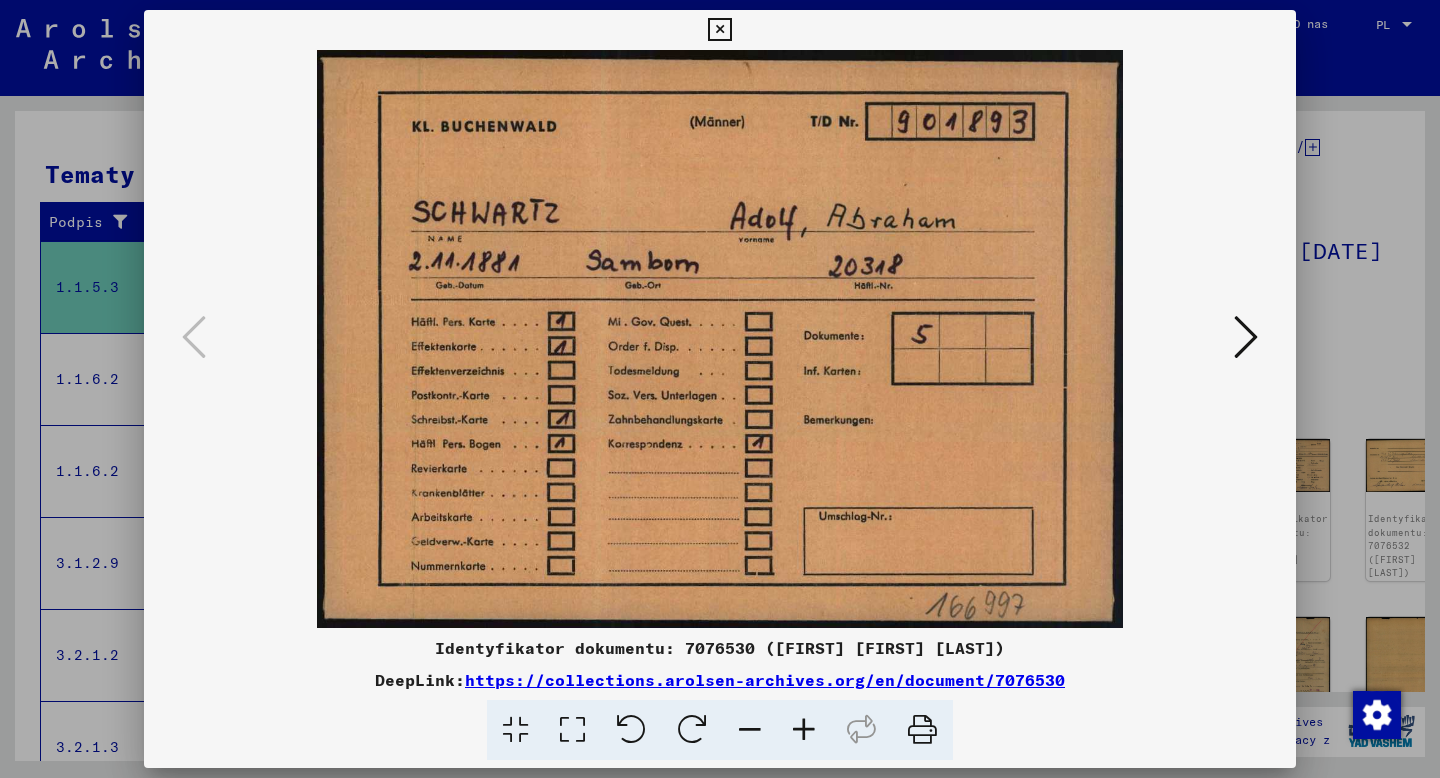 click at bounding box center (1246, 337) 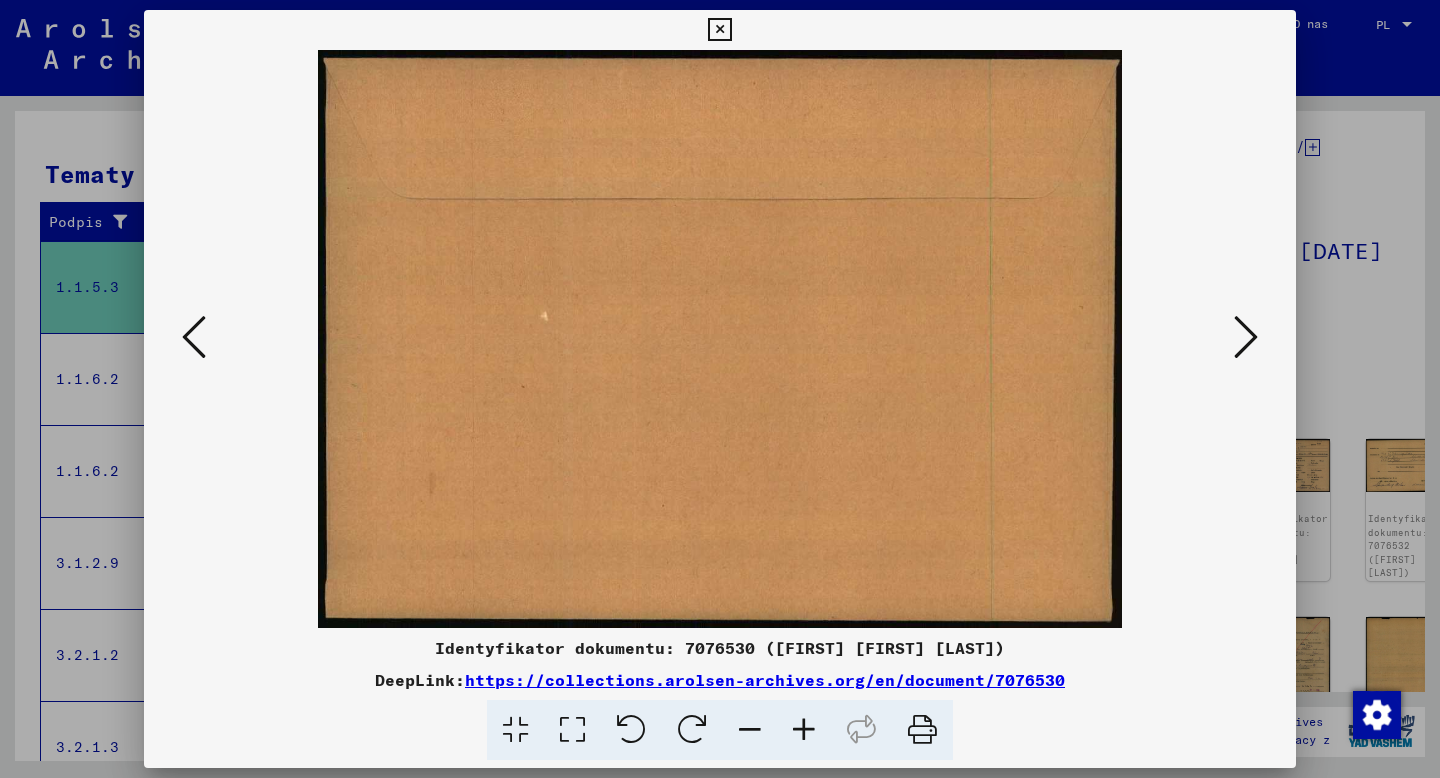 click at bounding box center (1246, 337) 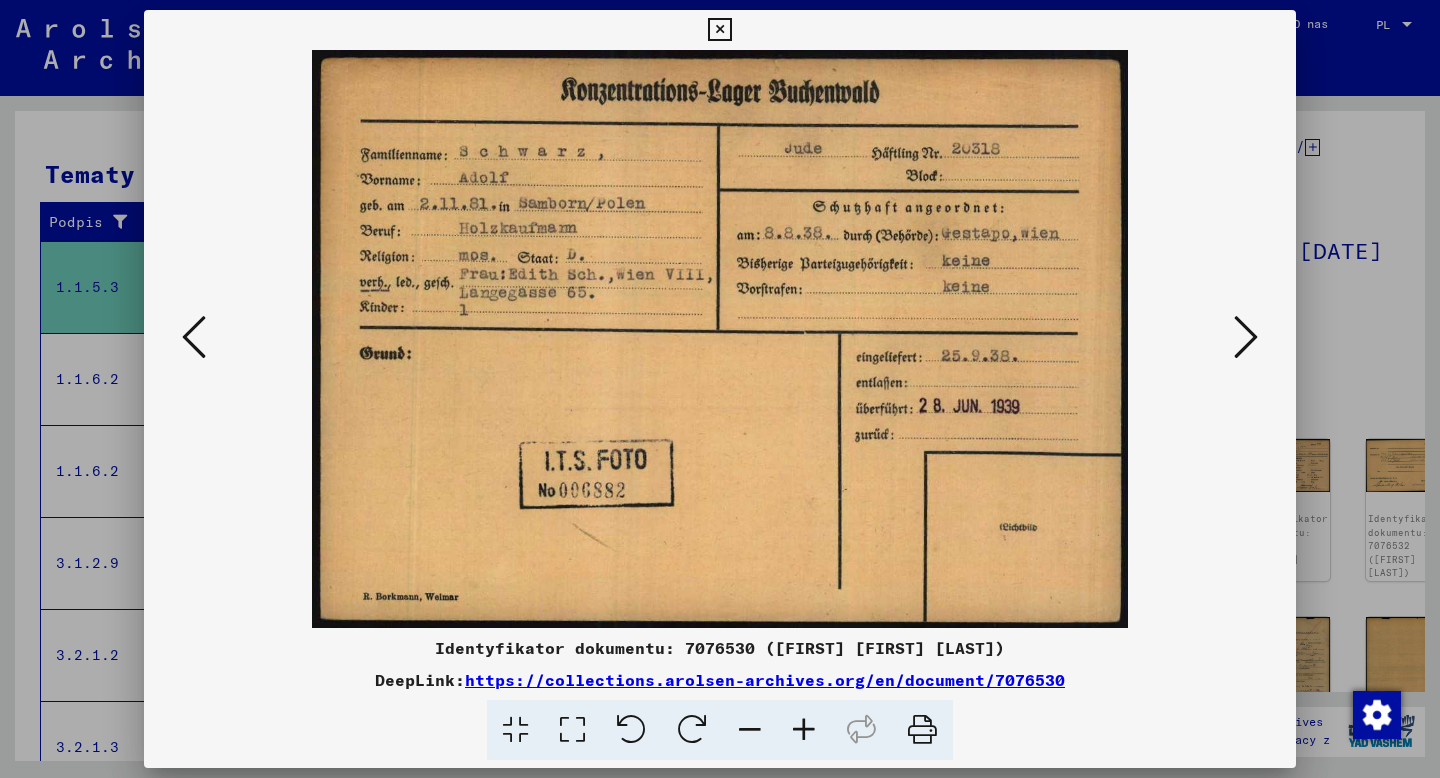click at bounding box center [1246, 337] 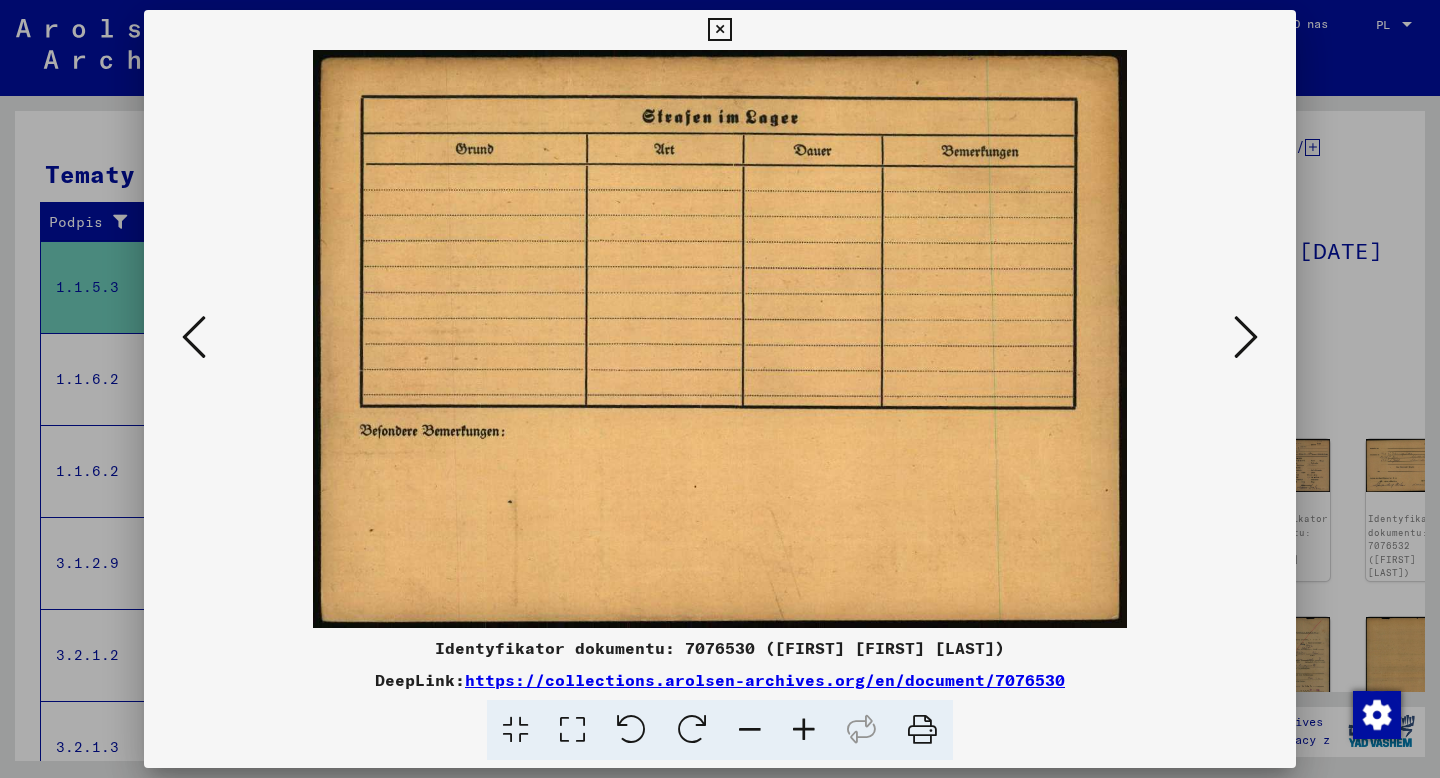 click at bounding box center [194, 337] 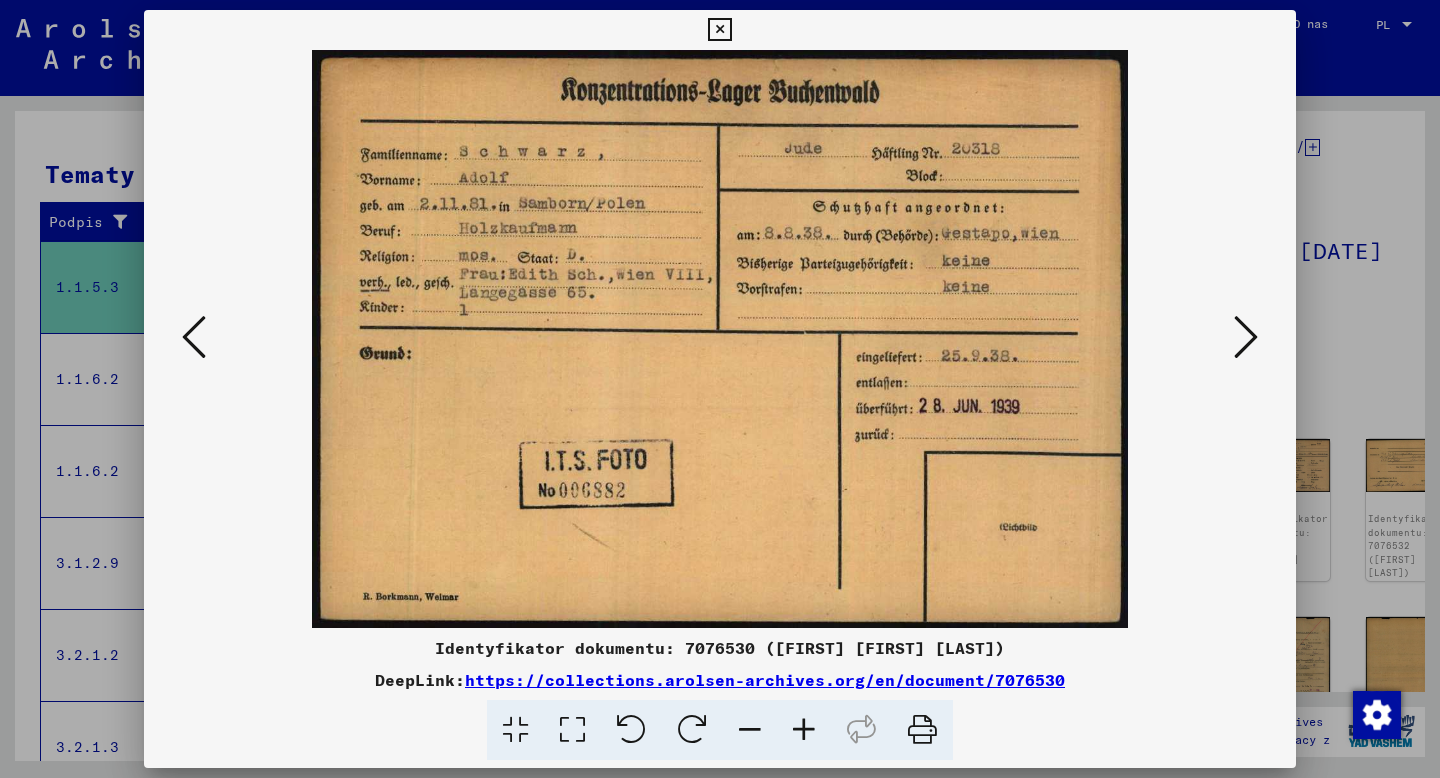 click at bounding box center (1246, 337) 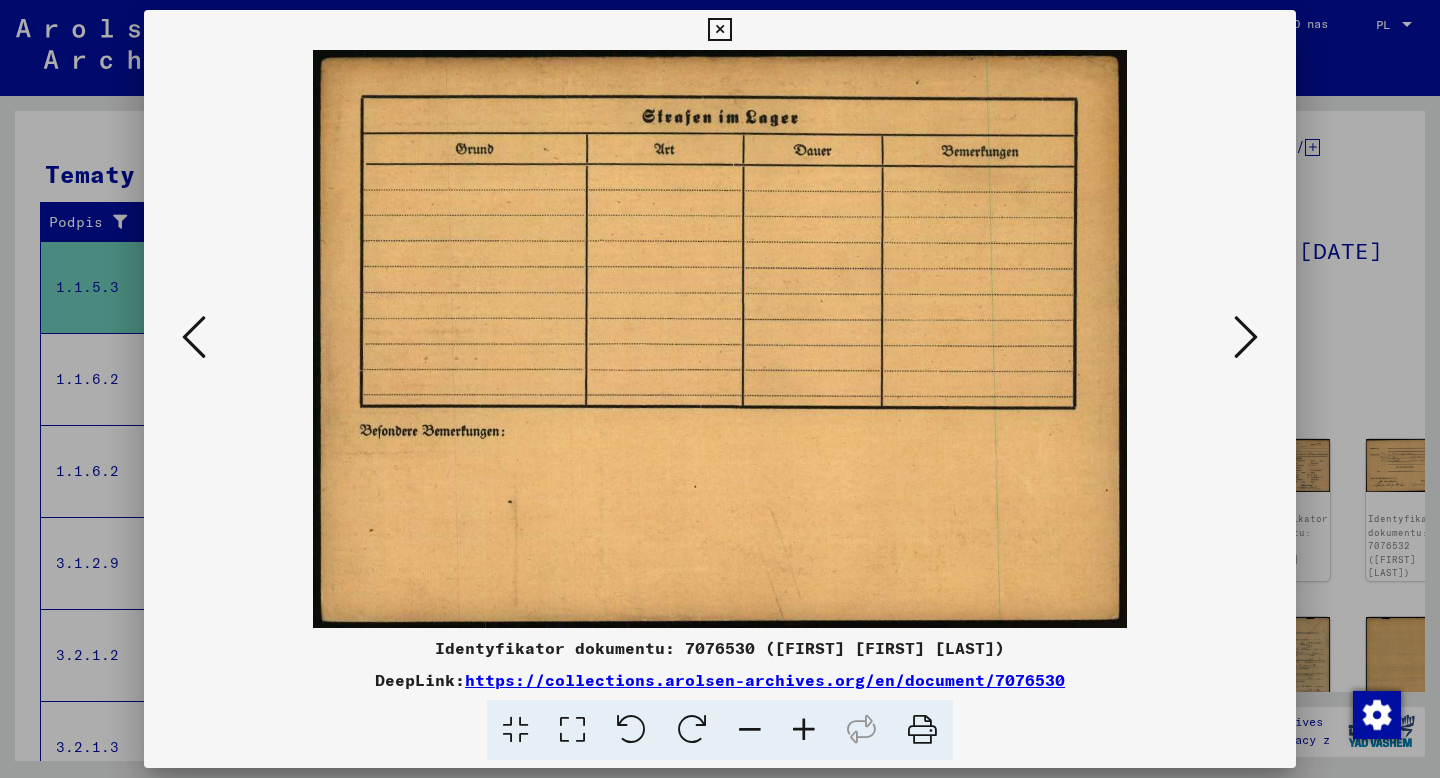 click at bounding box center (1246, 337) 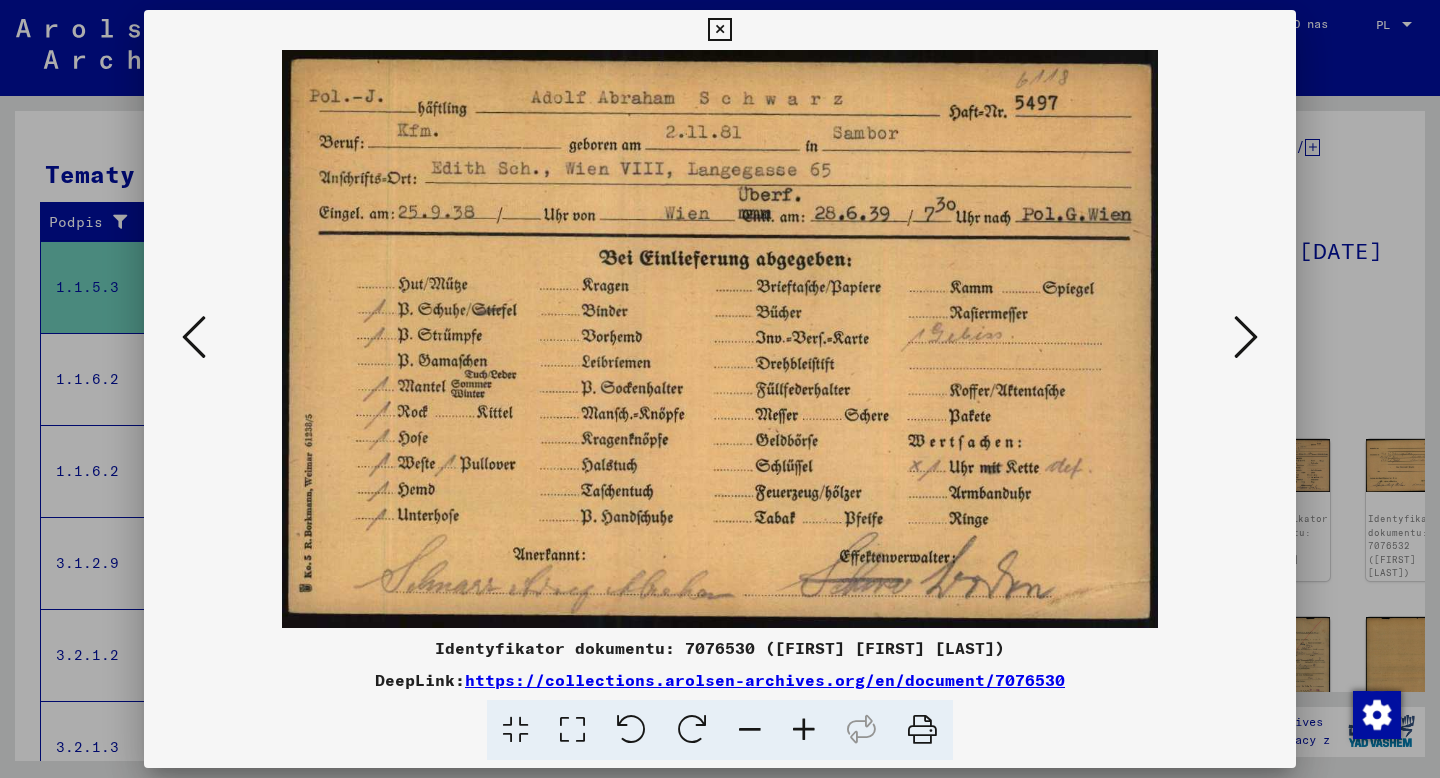 click at bounding box center [1246, 337] 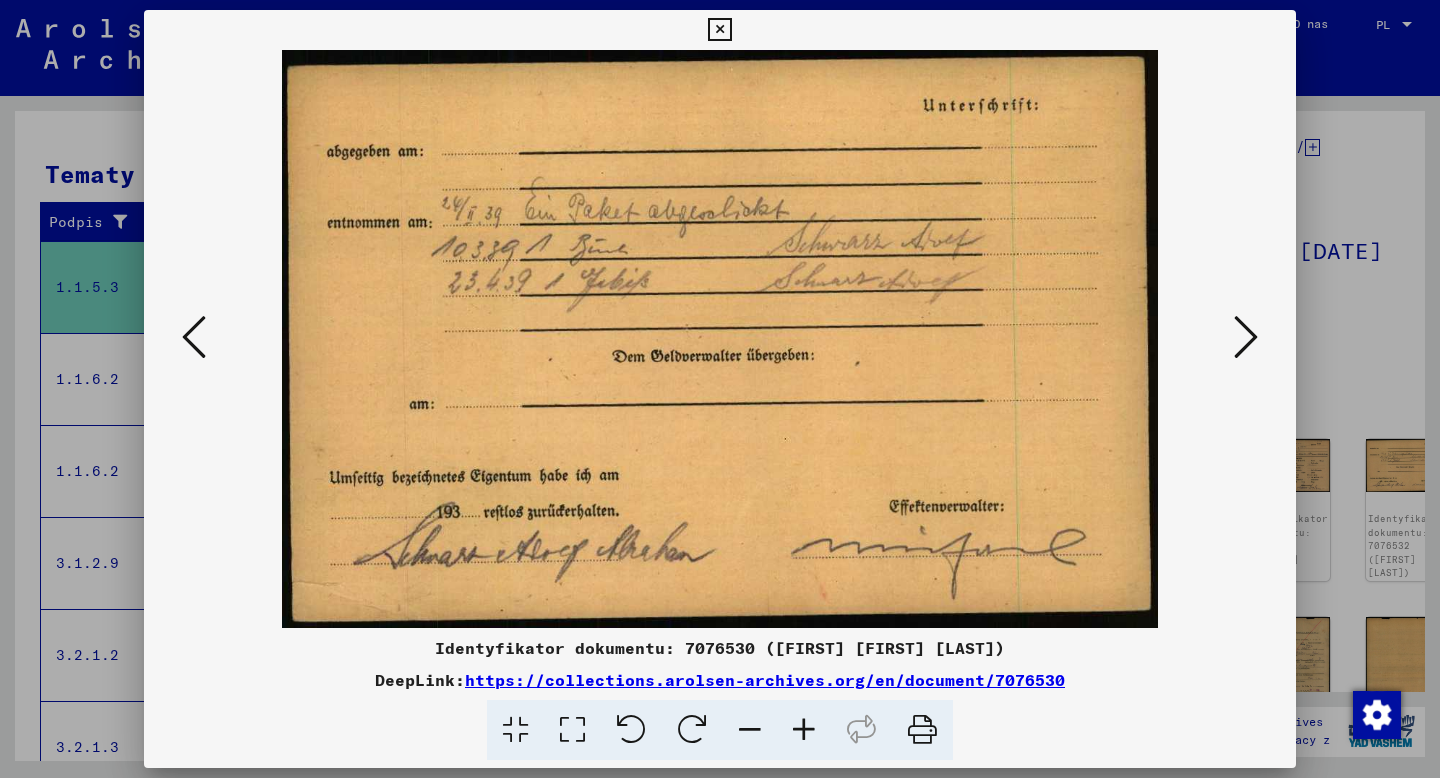 click at bounding box center (1246, 337) 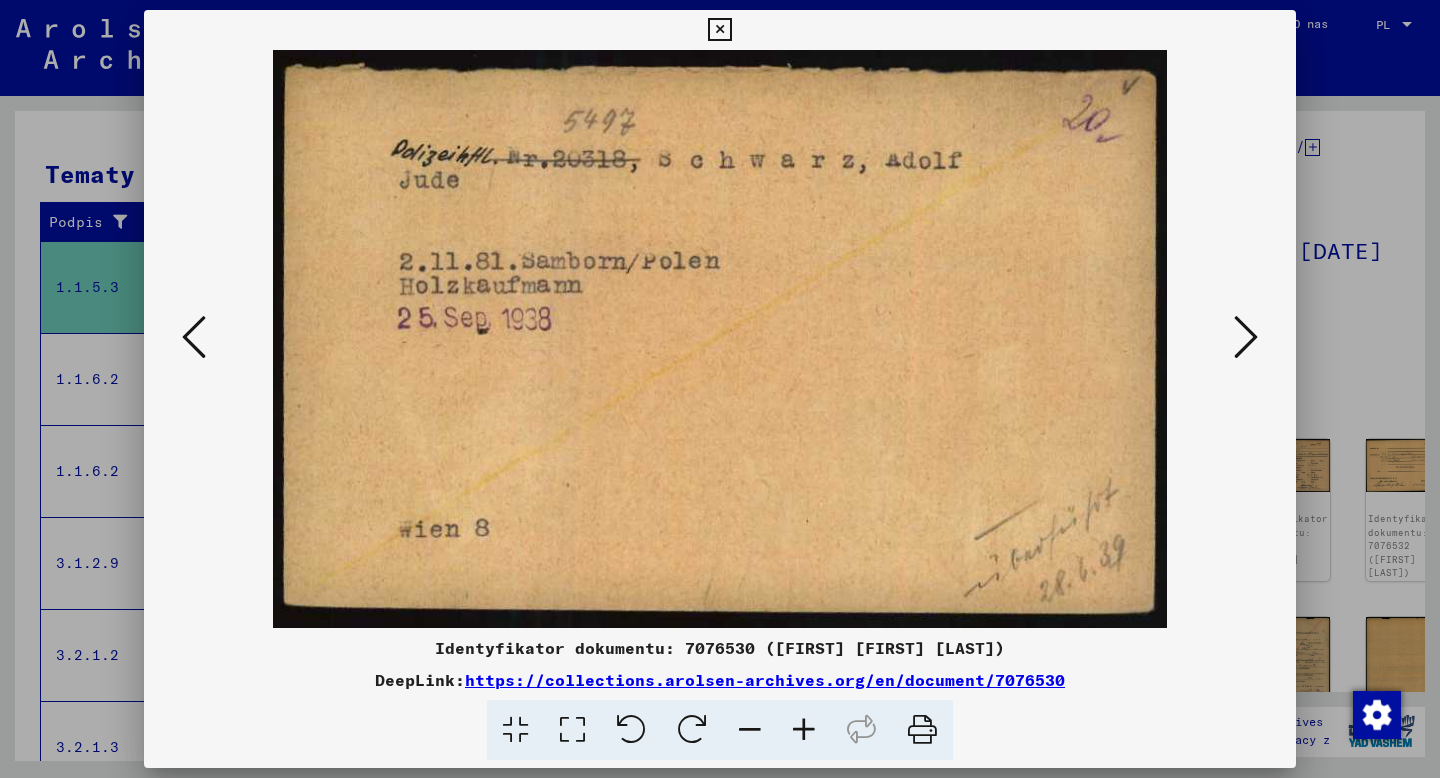 click at bounding box center (1246, 337) 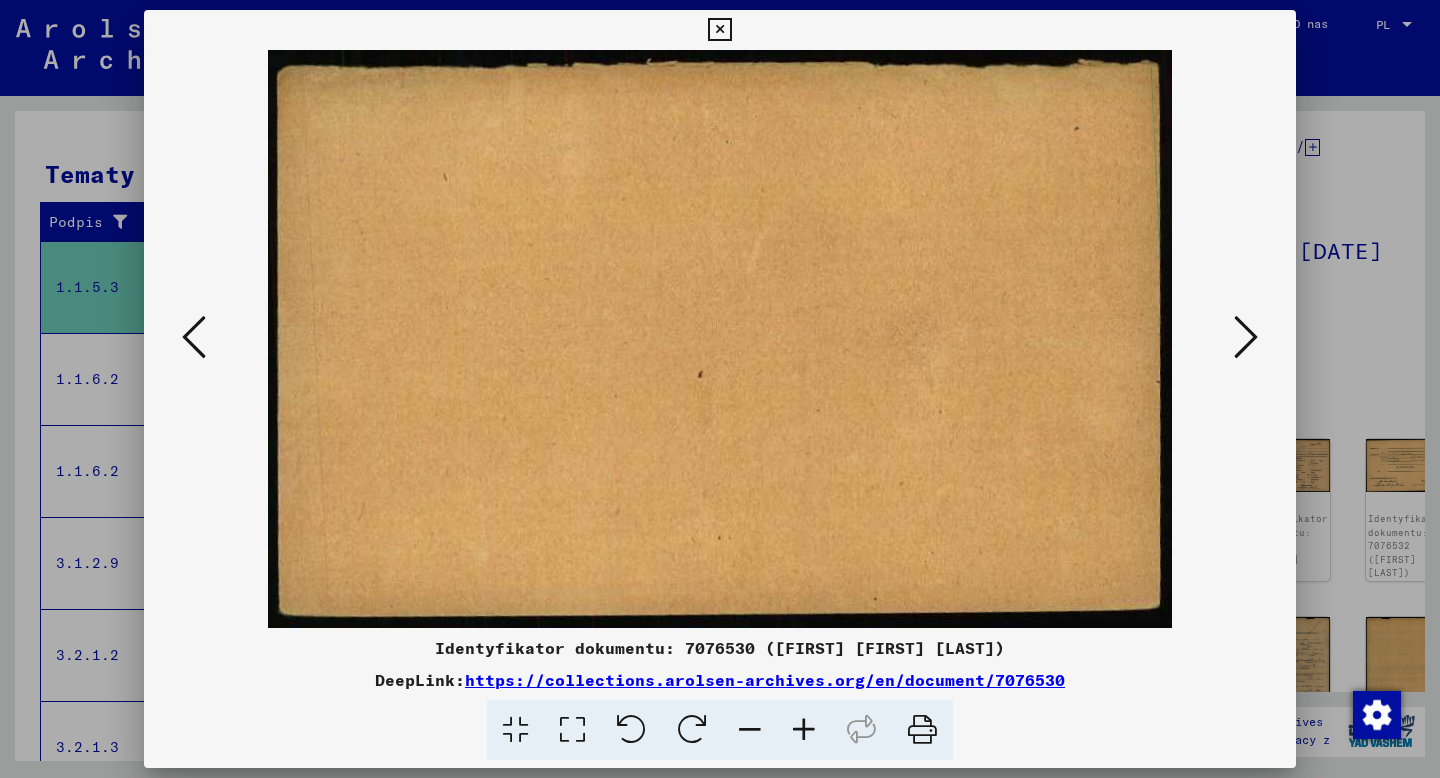 click at bounding box center [1246, 337] 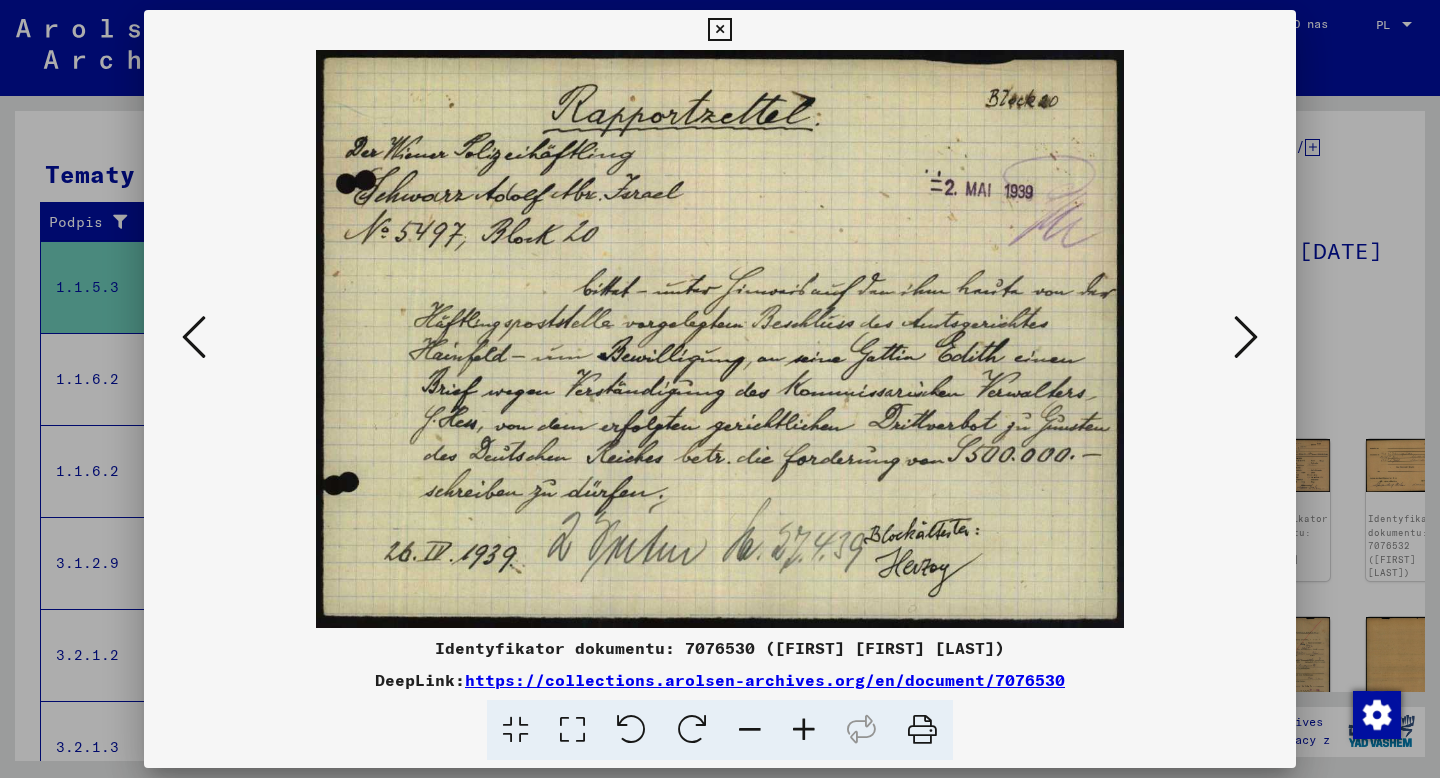 click at bounding box center [1246, 337] 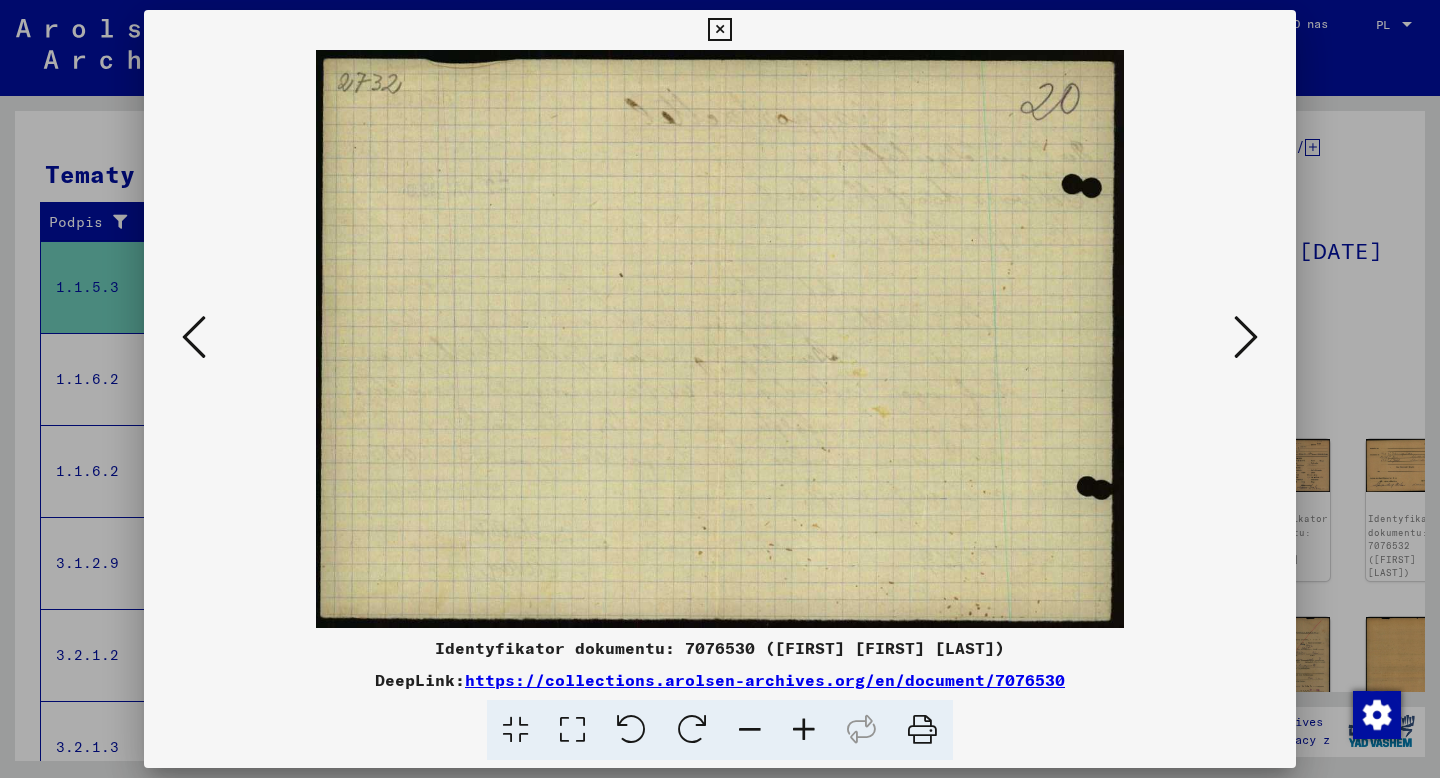 click at bounding box center (1246, 337) 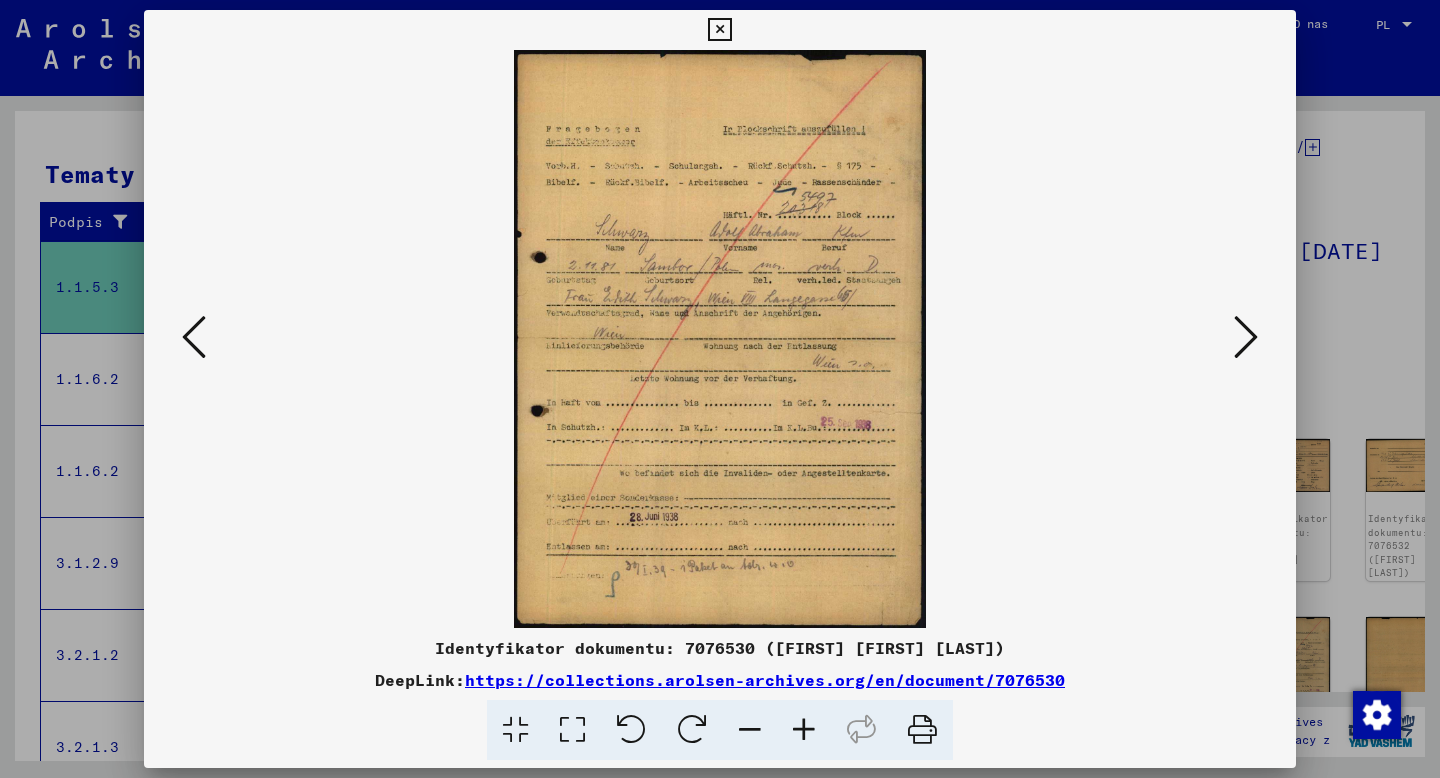click at bounding box center (1246, 337) 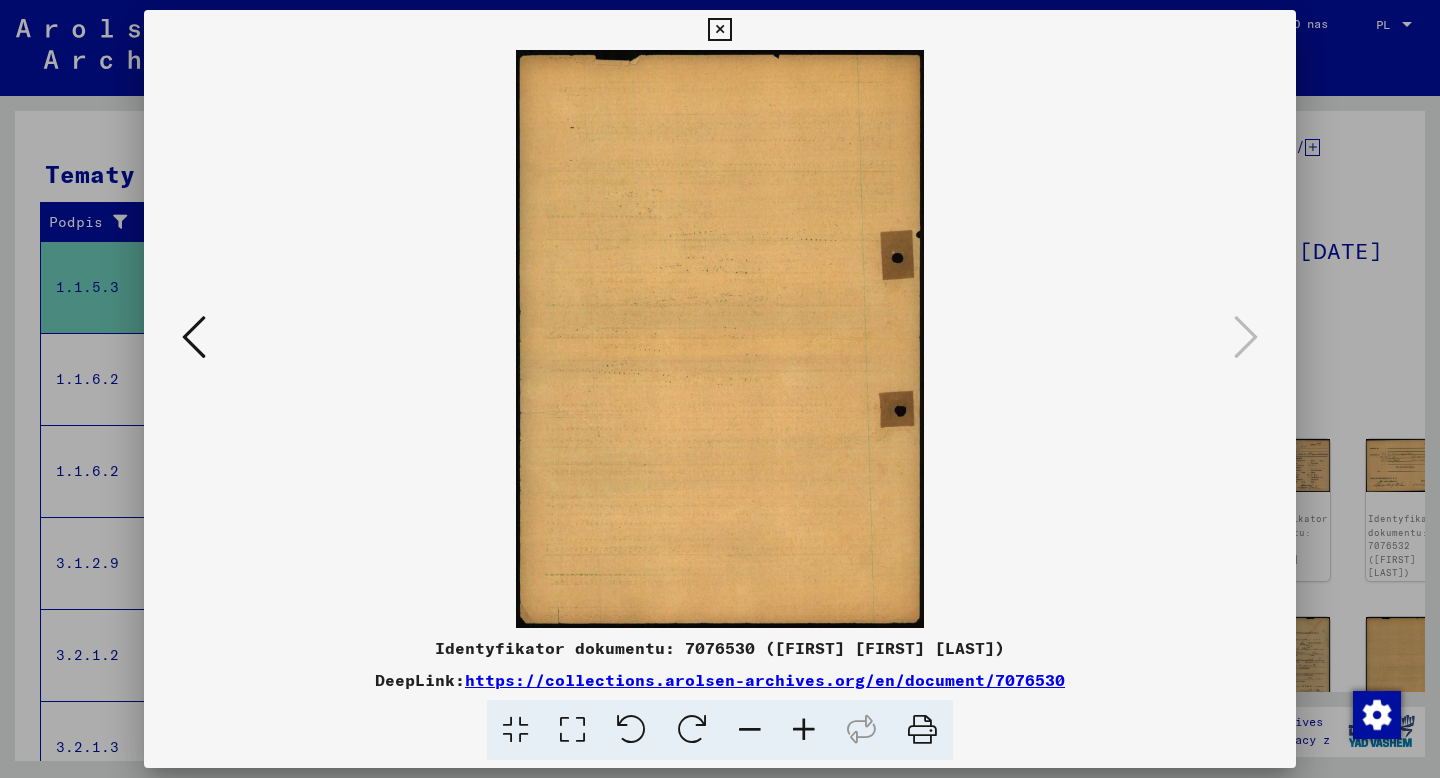 click at bounding box center (719, 30) 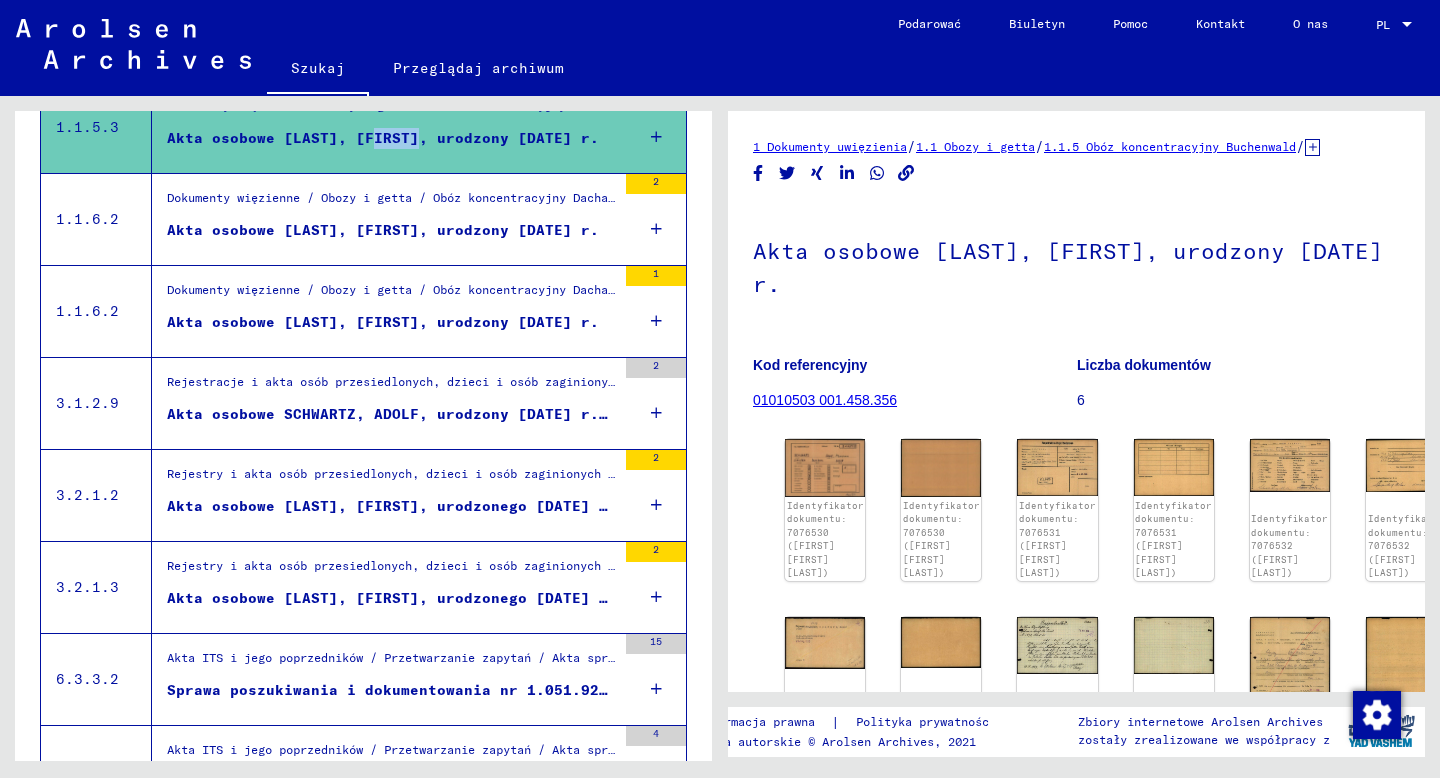 scroll, scrollTop: 425, scrollLeft: 0, axis: vertical 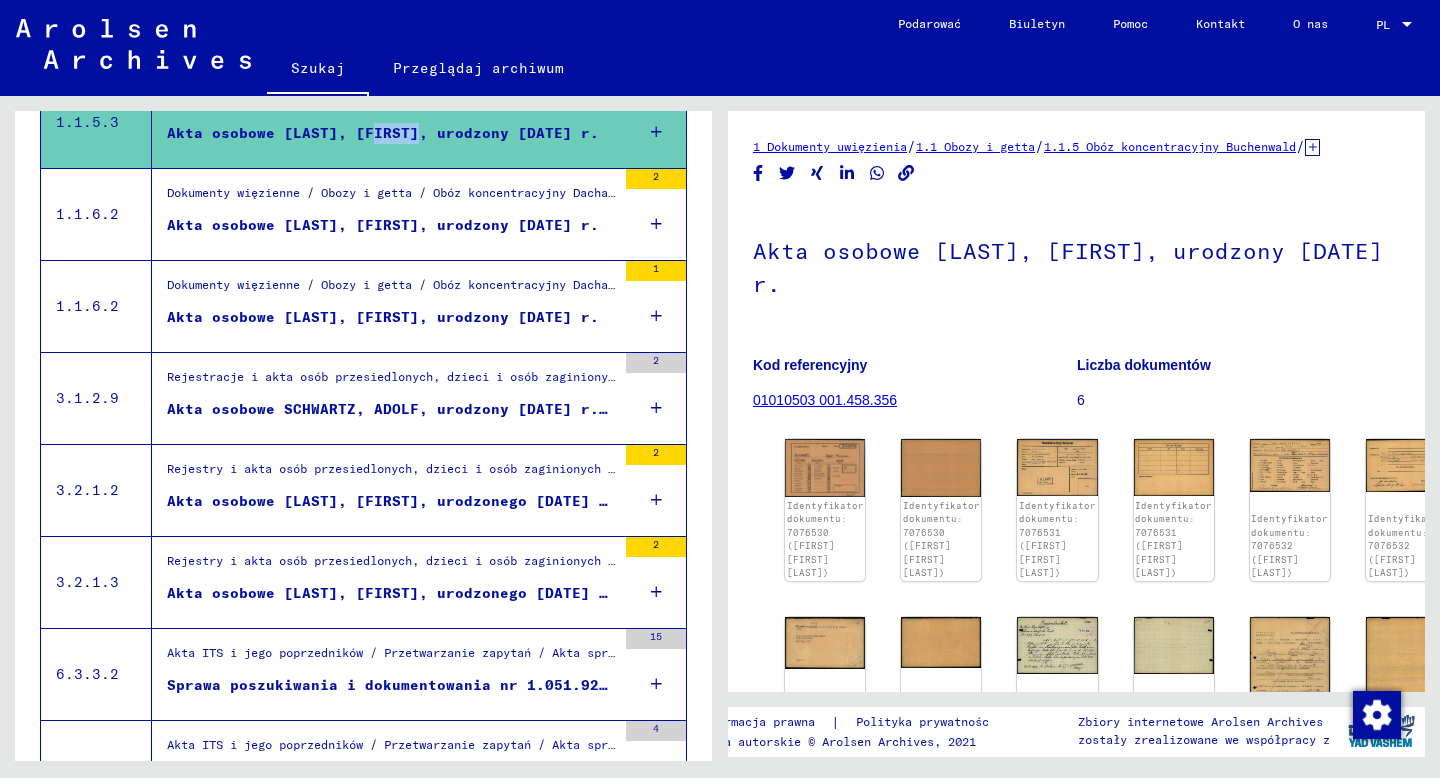 click on "Rejestry i akta osób przesiedlonych, dzieci i osób zaginionych / Programy pomocy różnych organizacji / Program „Opieka i utrzymanie” IRO / Akta CM/1 pochodzące z Włoch / Akta CM/1 z Włoch od A do Z / Akta z nazwiskami z SCHÜLTZ" at bounding box center [391, 474] 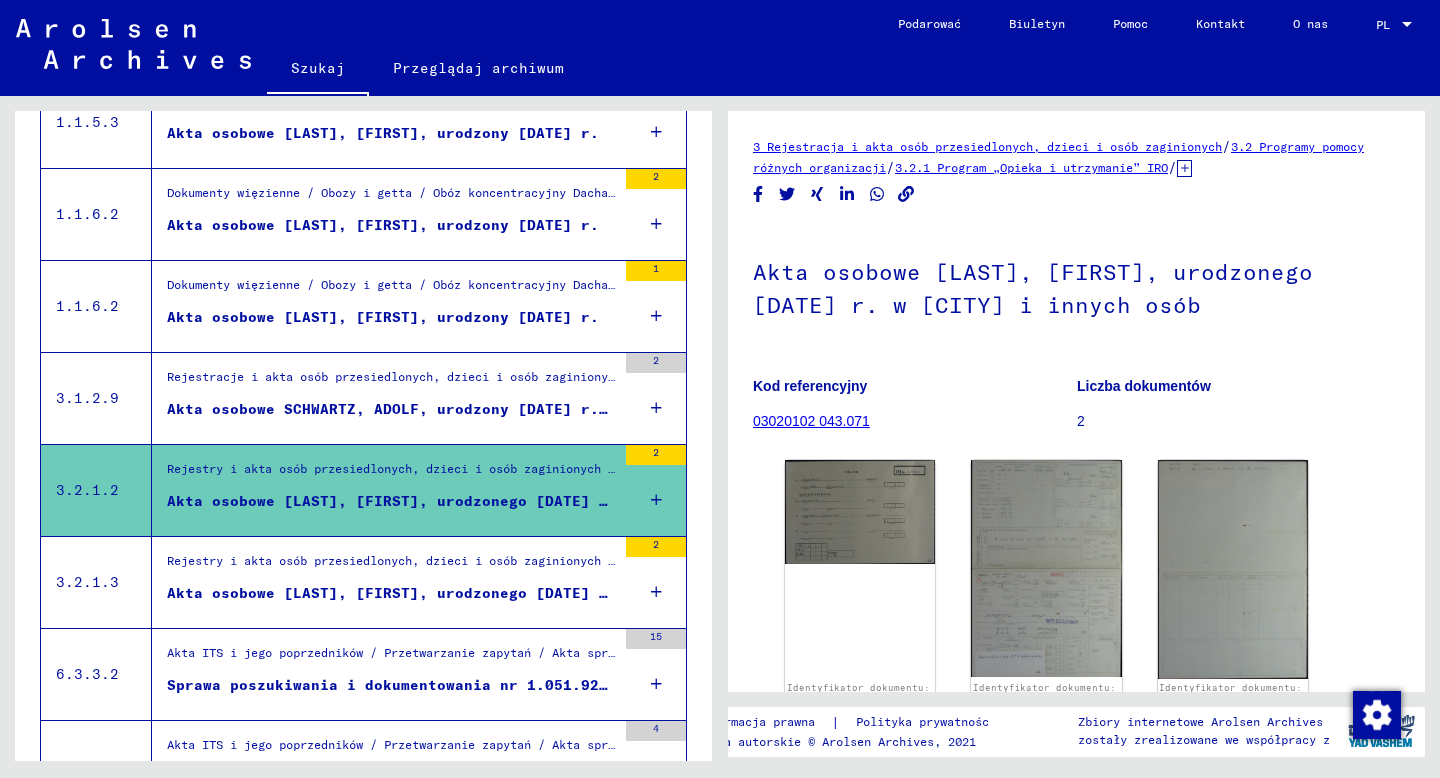 scroll, scrollTop: 0, scrollLeft: 0, axis: both 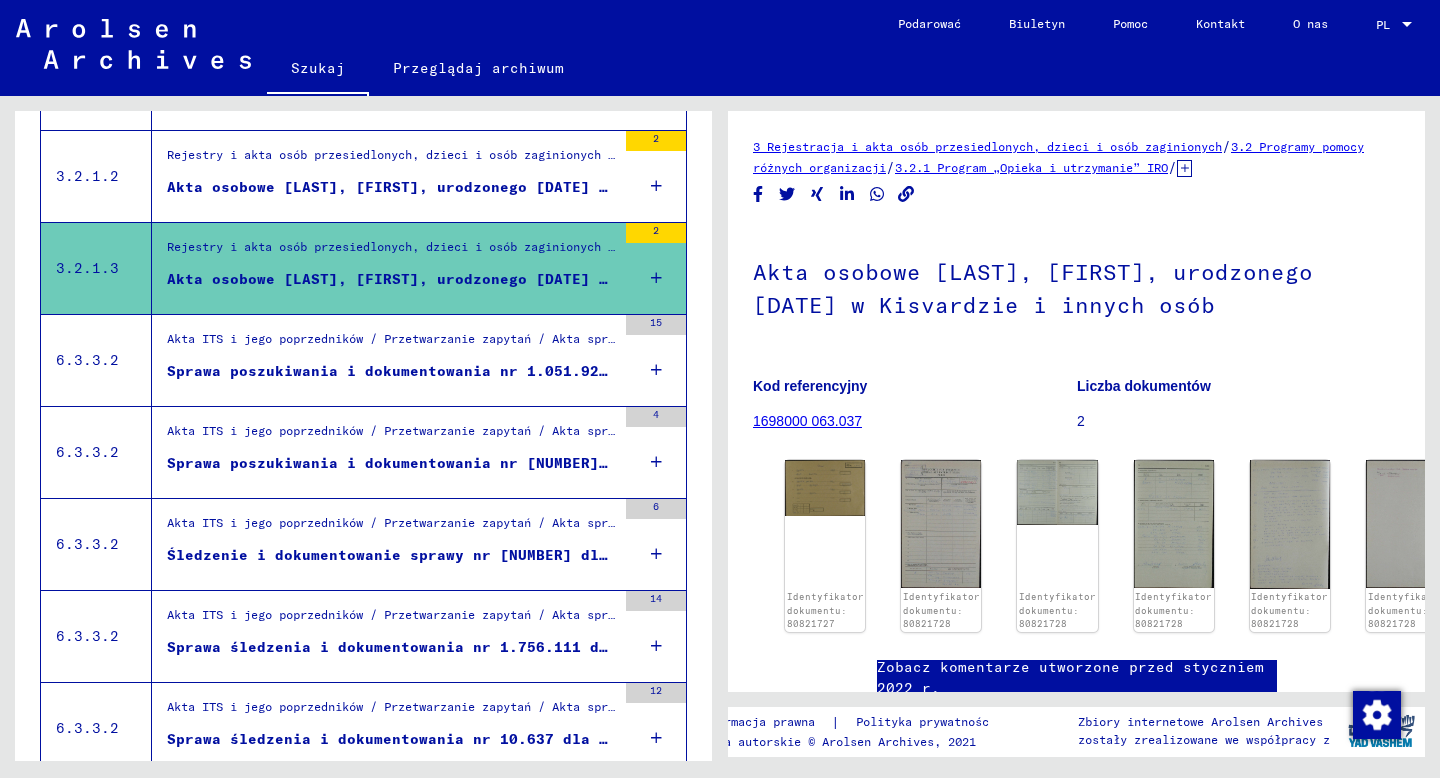 click on "Sprawa poszukiwania i dokumentowania nr 1.051.926 dla [LAST], [FIRST] urodzony [DATE]" at bounding box center [549, 371] 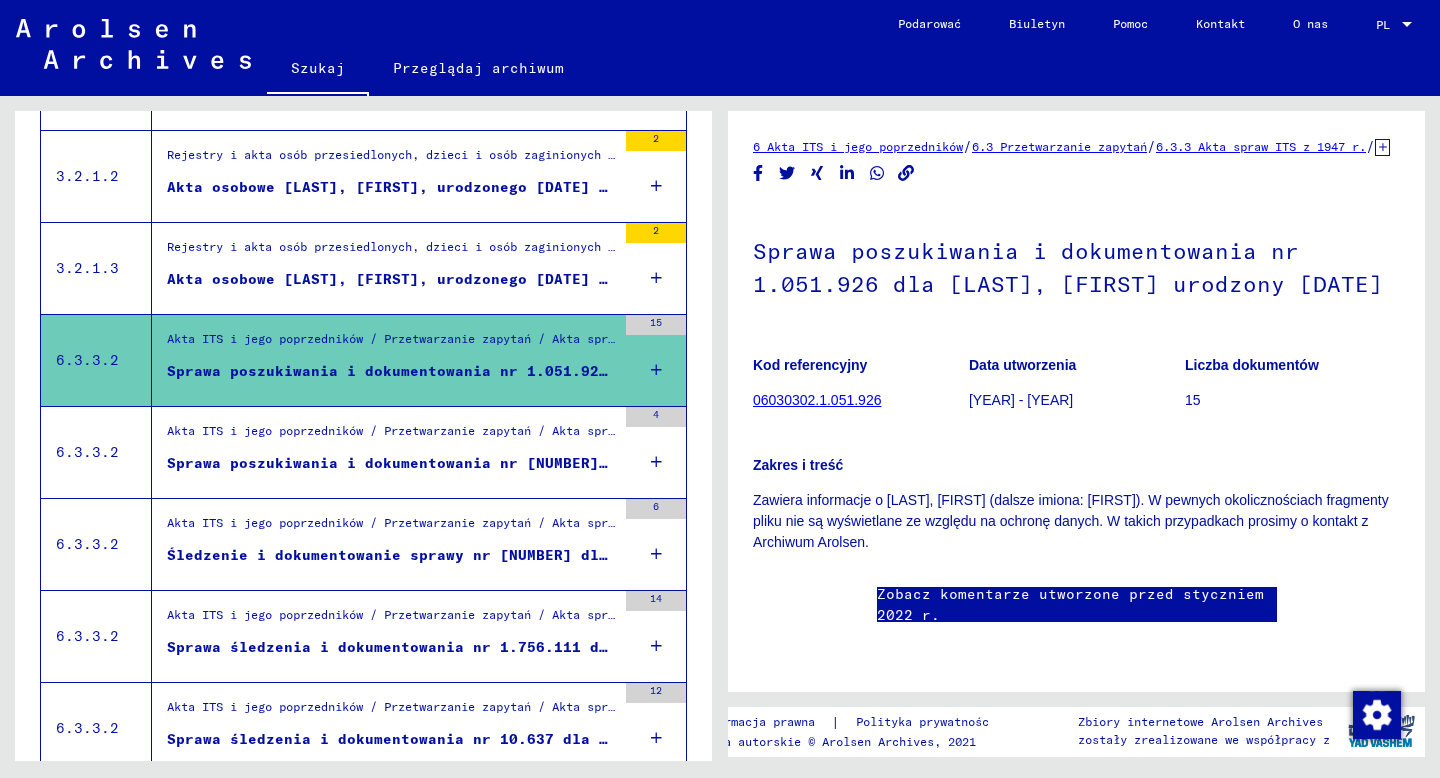 scroll, scrollTop: 0, scrollLeft: 0, axis: both 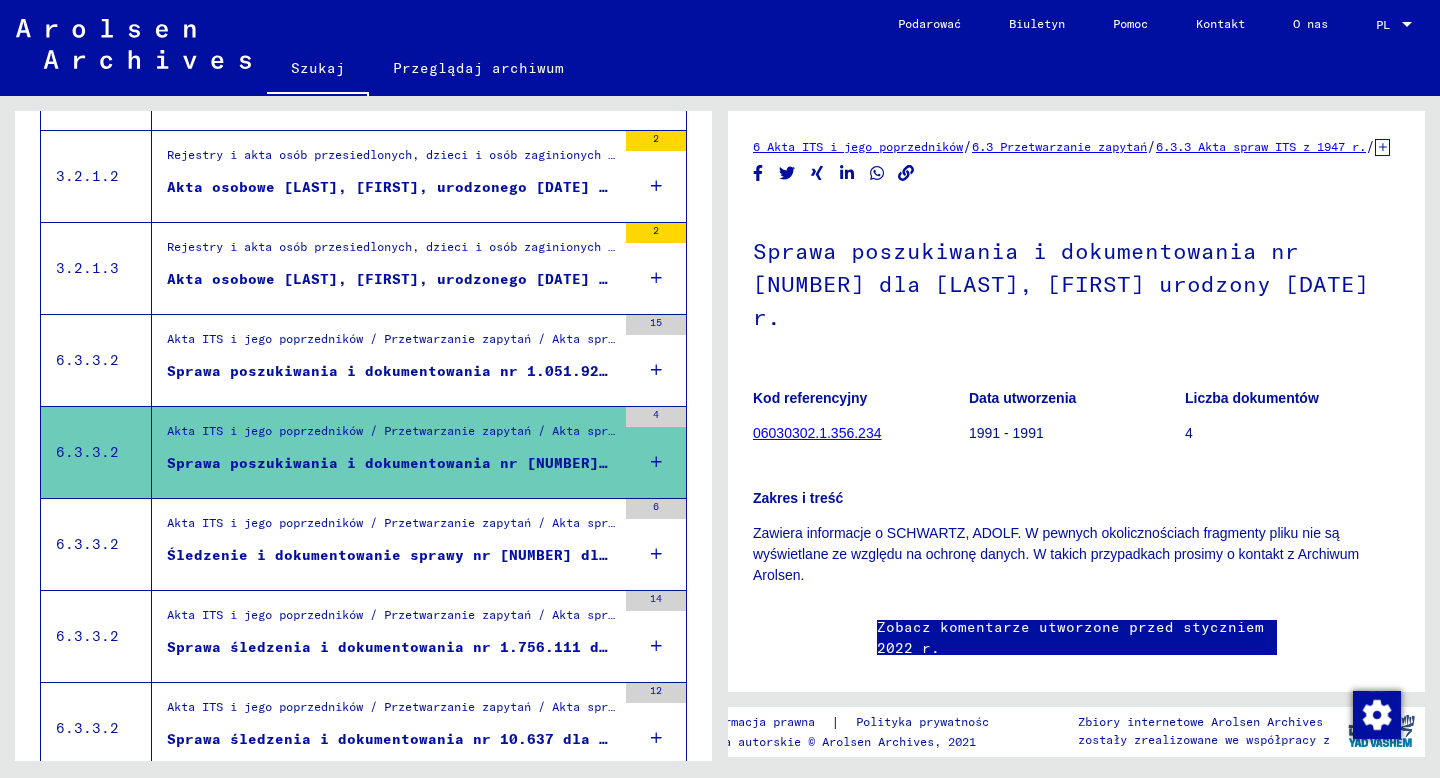 click on "06030302.1.356.234" 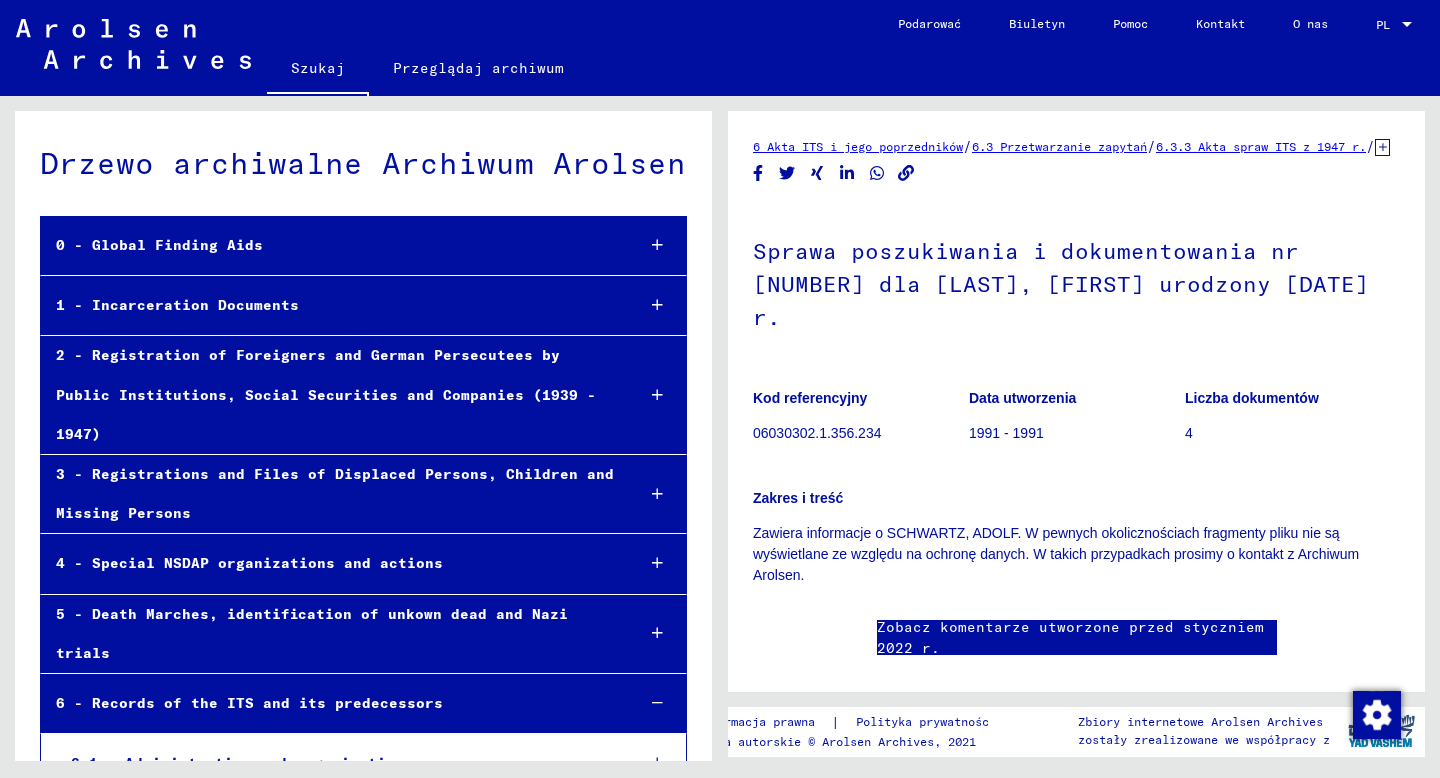 scroll, scrollTop: 40871, scrollLeft: 0, axis: vertical 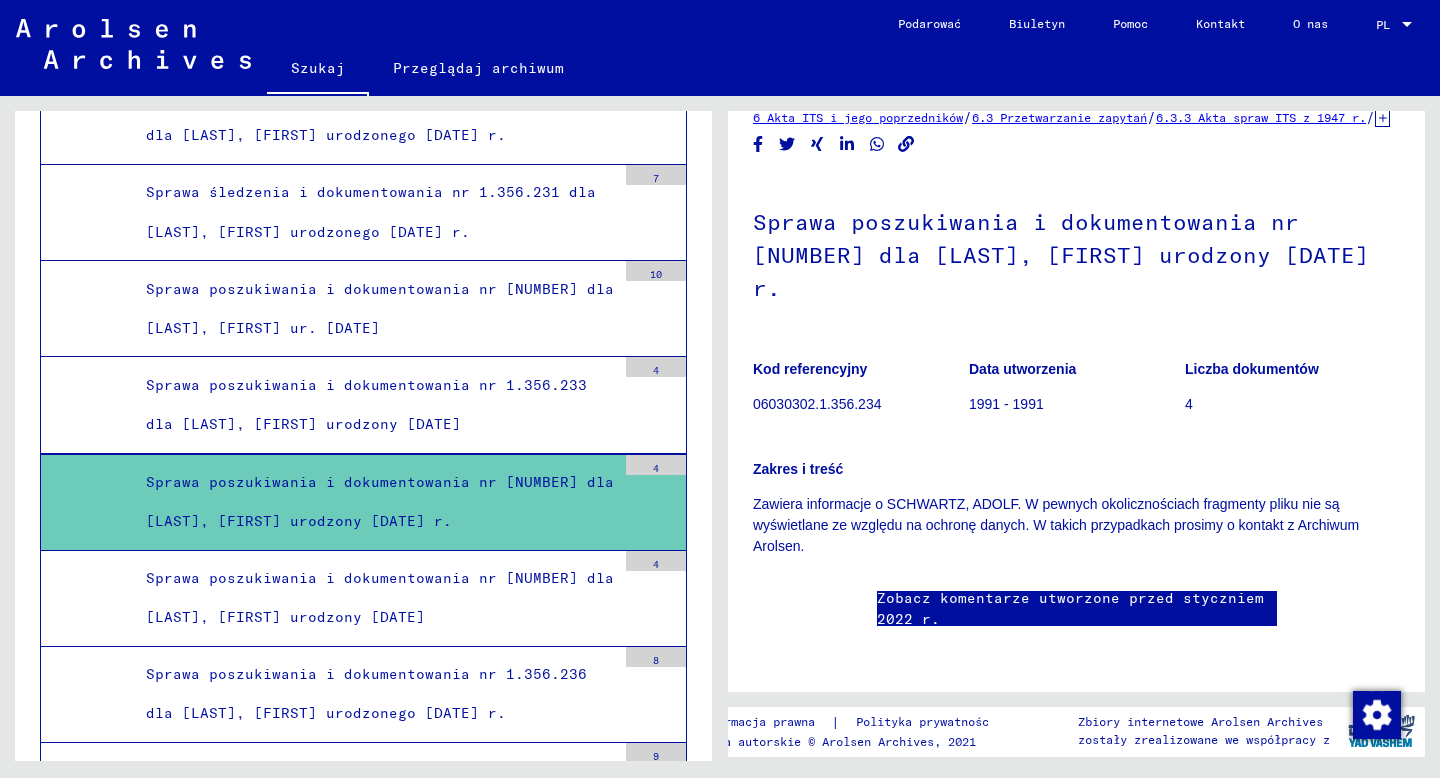 click on "Zobacz komentarze utworzone przed styczniem 2022 r." 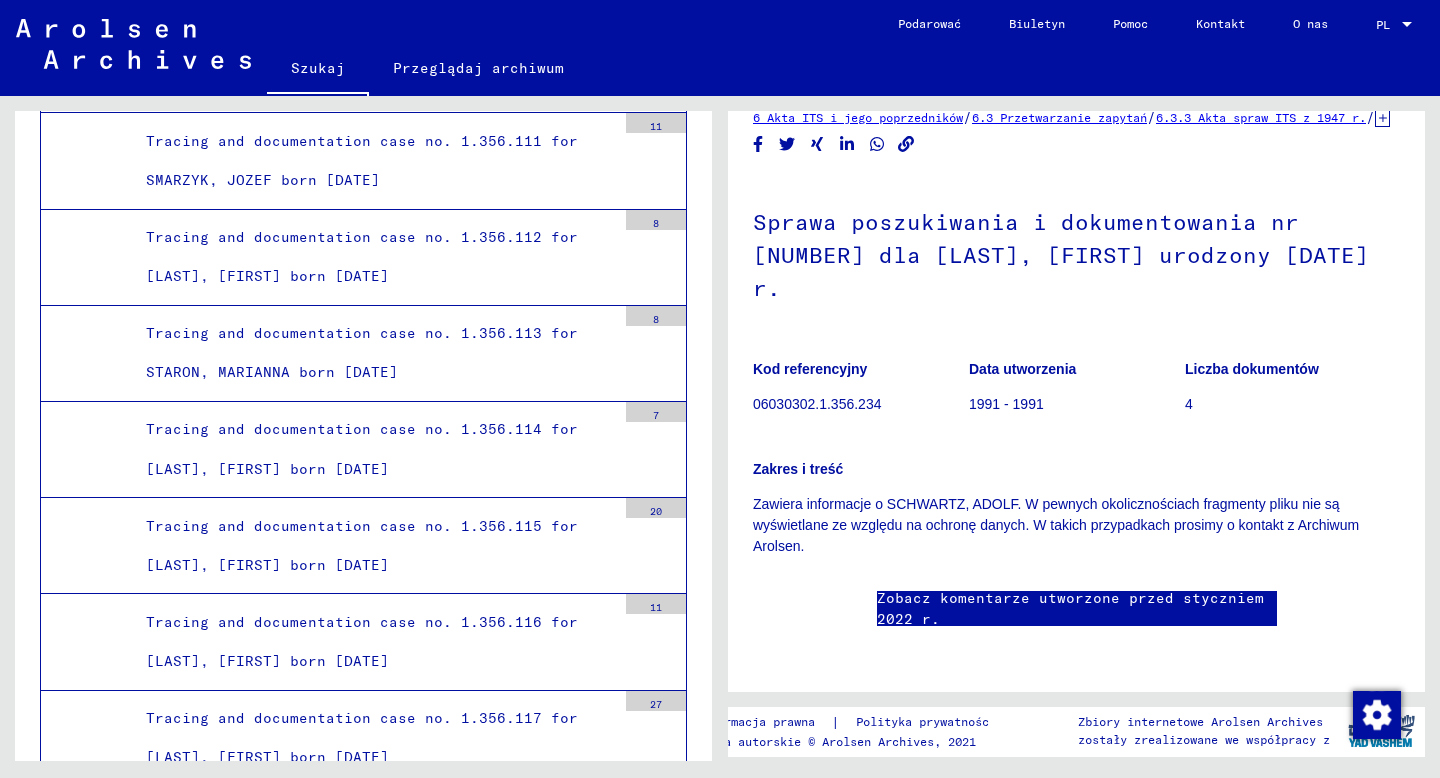 scroll, scrollTop: 28979, scrollLeft: 0, axis: vertical 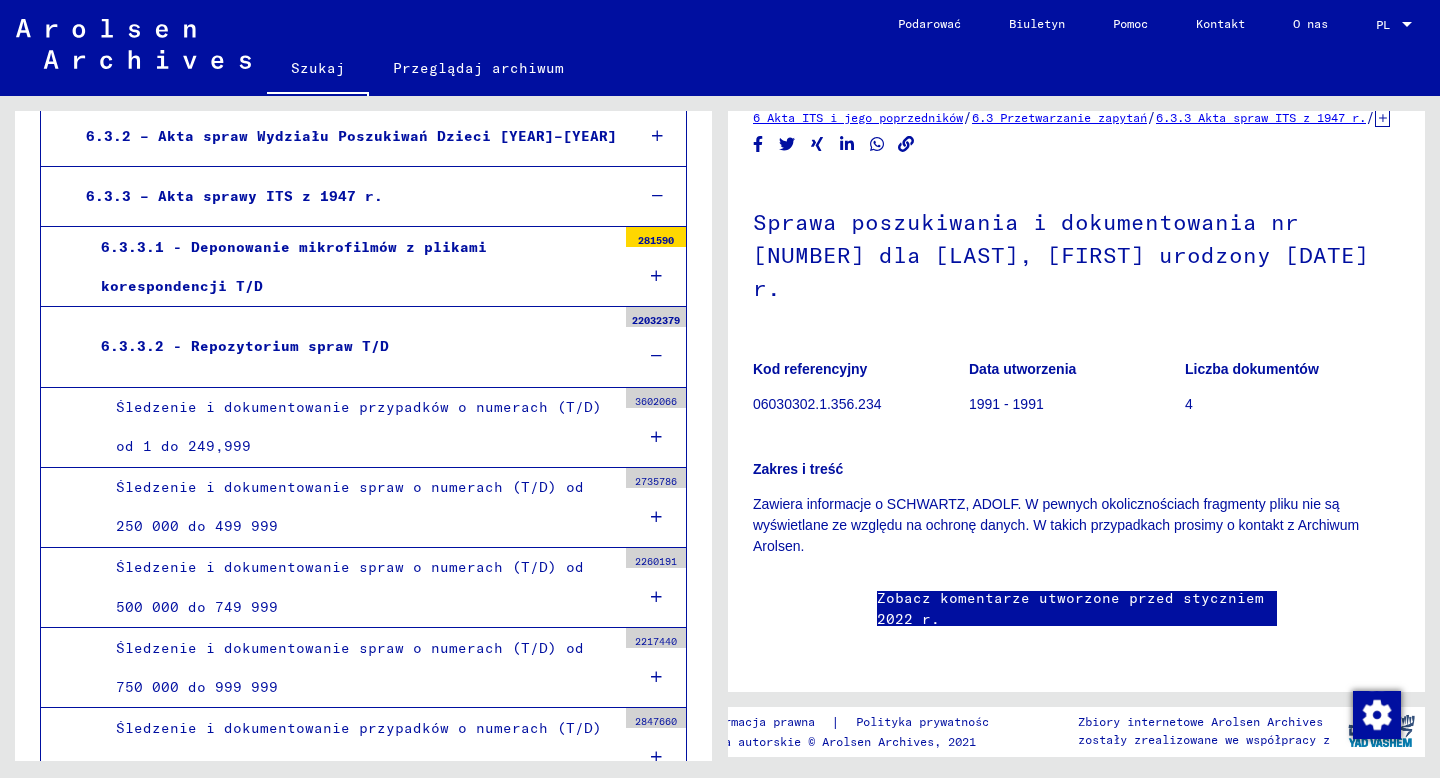 click on "Śledzenie i dokumentowanie przypadków o numerach (T/D) od 1 do 249,999" at bounding box center (359, 426) 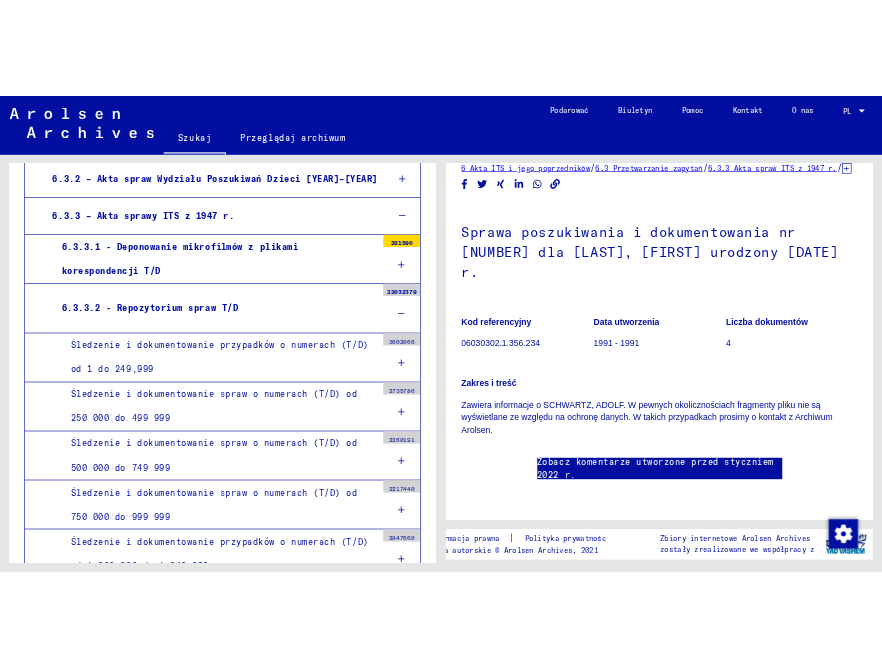 scroll, scrollTop: 0, scrollLeft: 0, axis: both 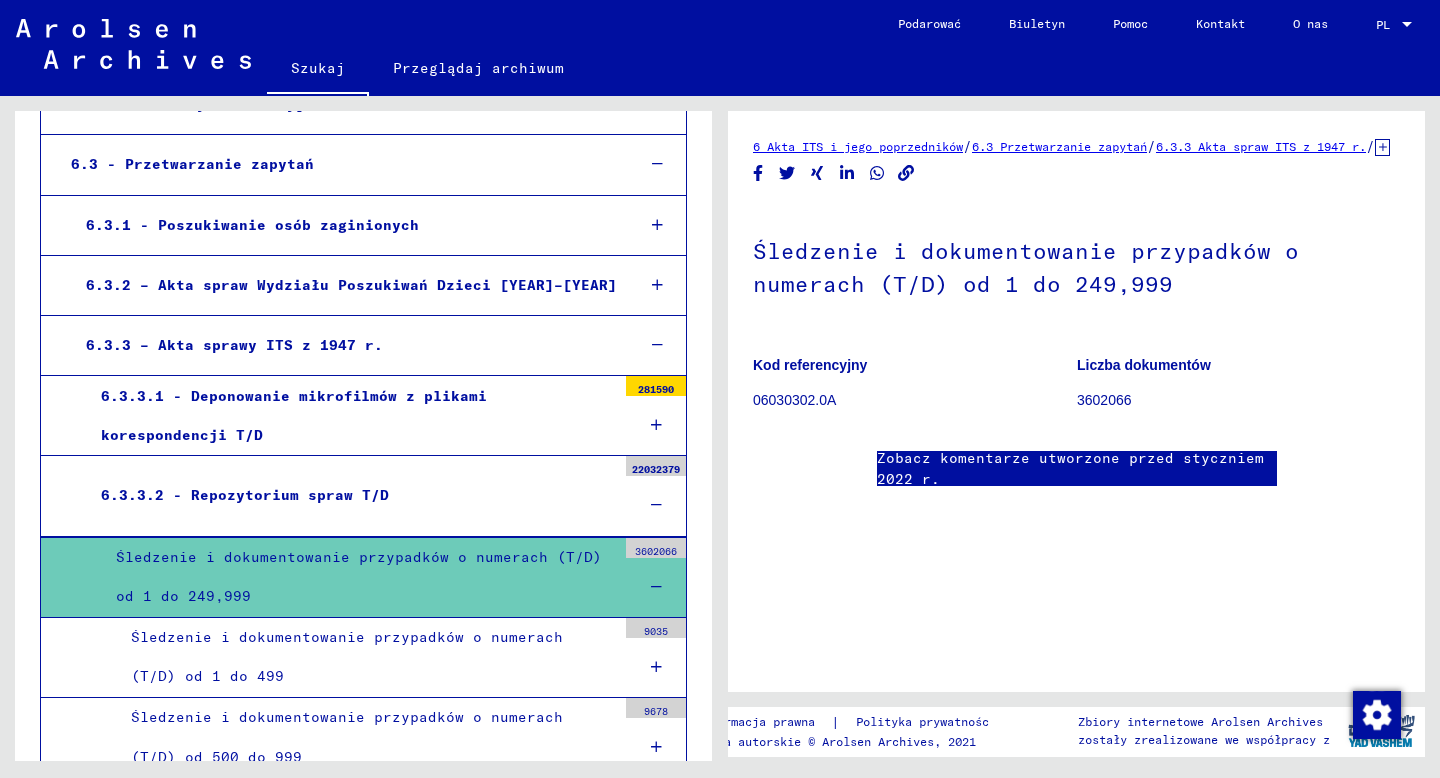click on "6.3.1 - Poszukiwanie osób zaginionych" at bounding box center (252, 225) 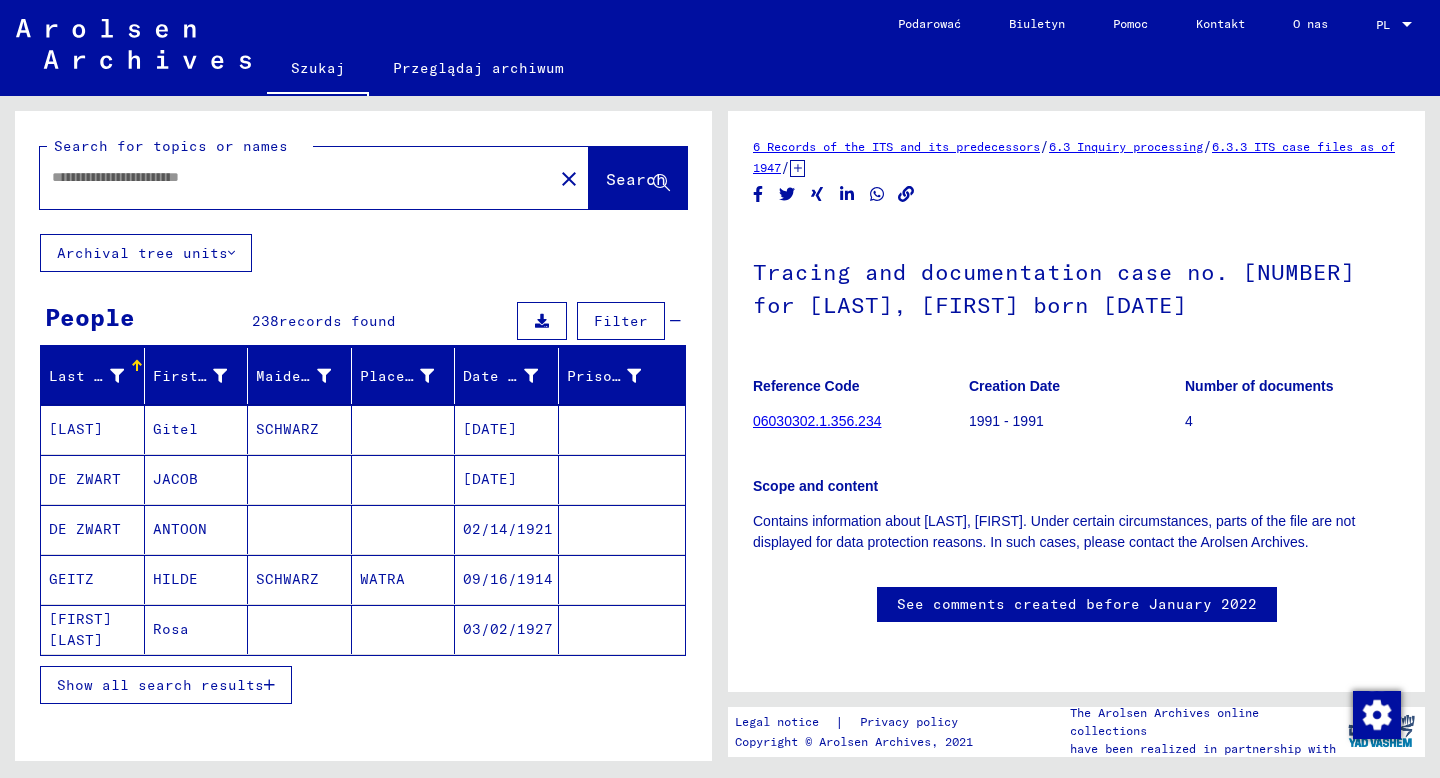 type on "*******" 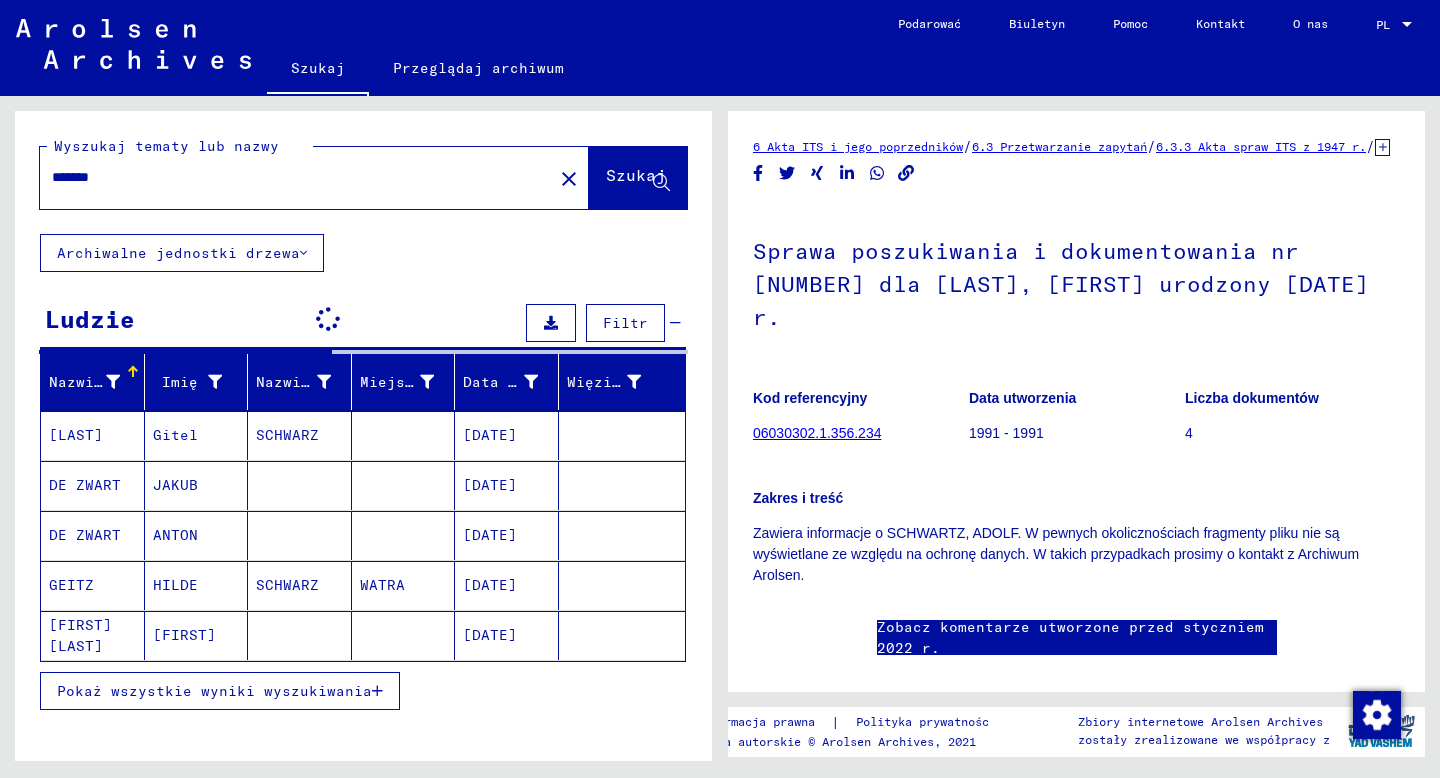 scroll, scrollTop: 19, scrollLeft: 0, axis: vertical 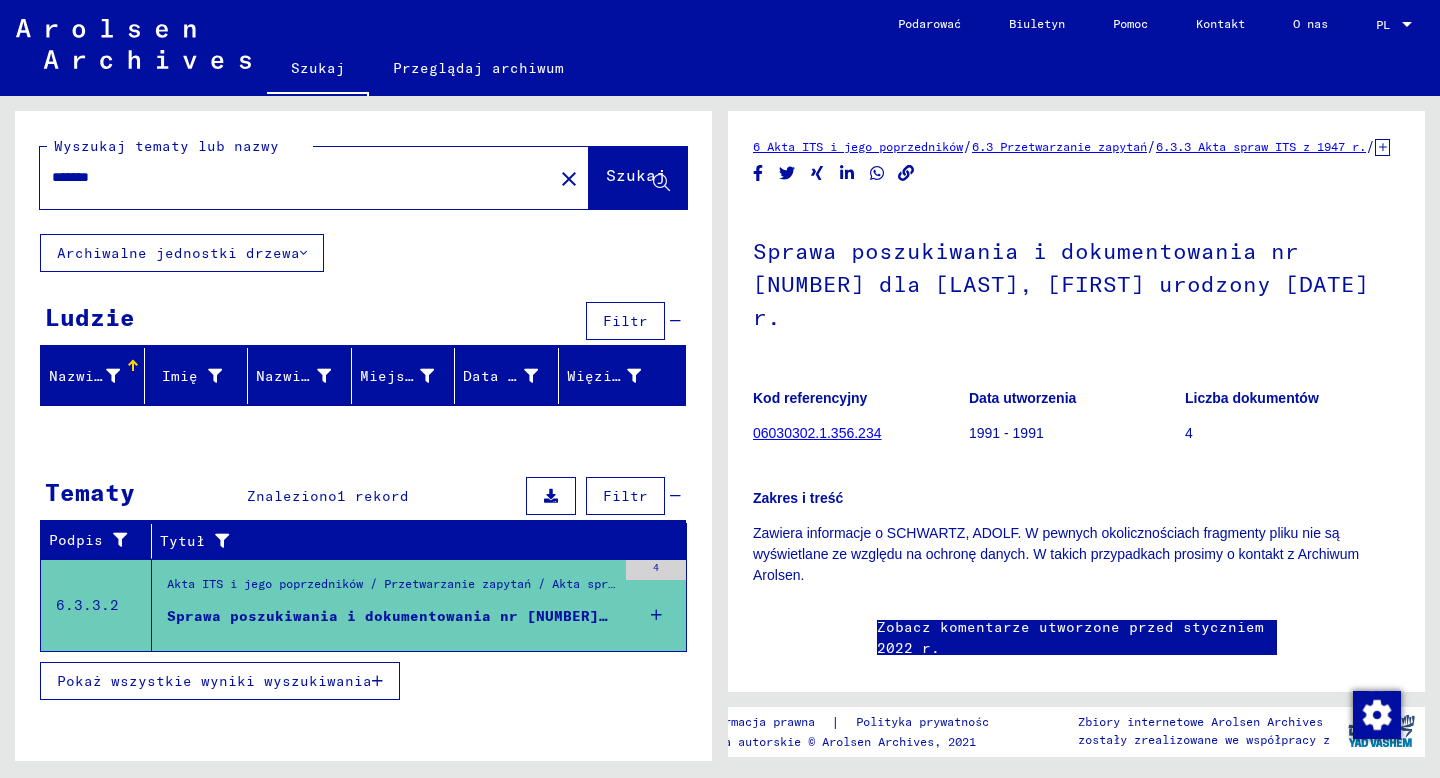 click on "Pokaż wszystkie wyniki wyszukiwania" at bounding box center [214, 681] 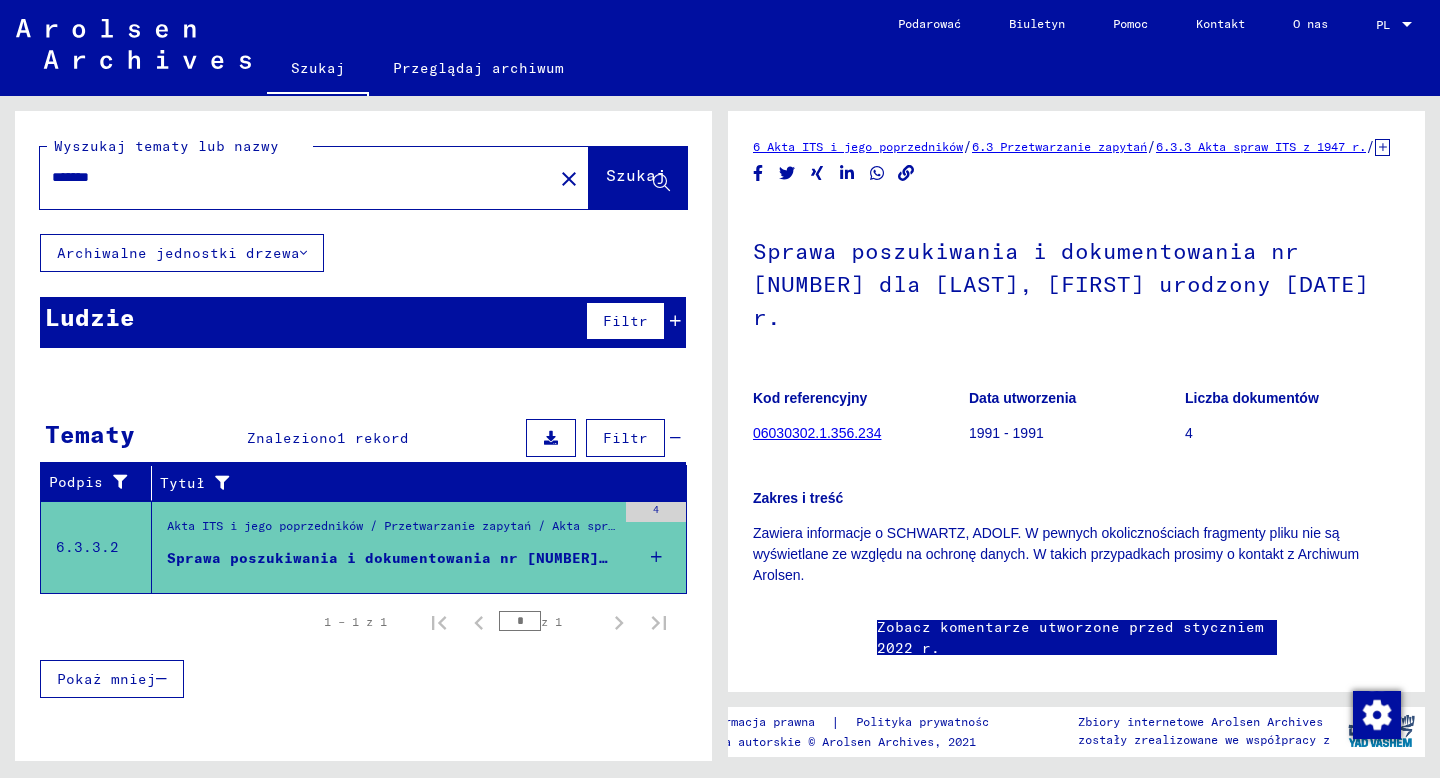 scroll, scrollTop: 0, scrollLeft: 0, axis: both 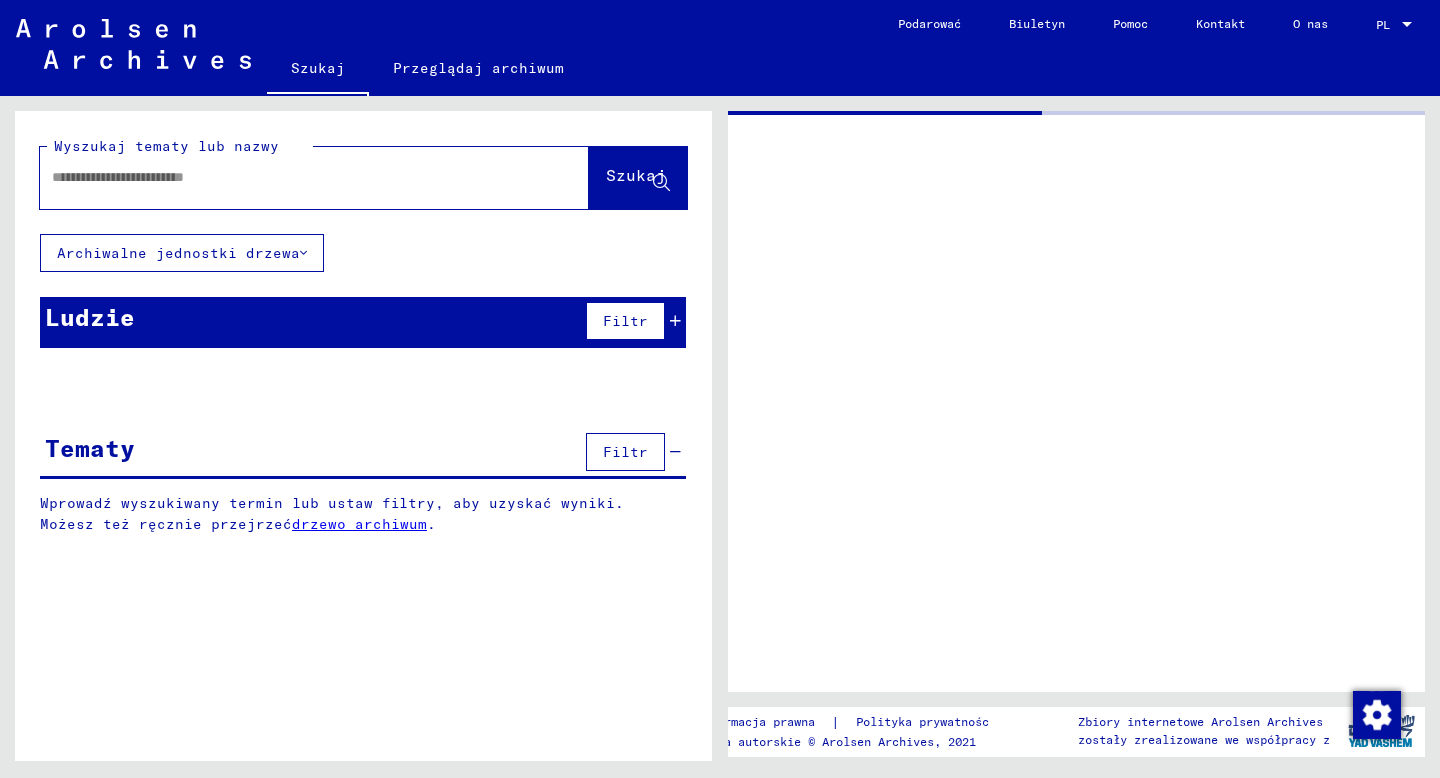 type on "**********" 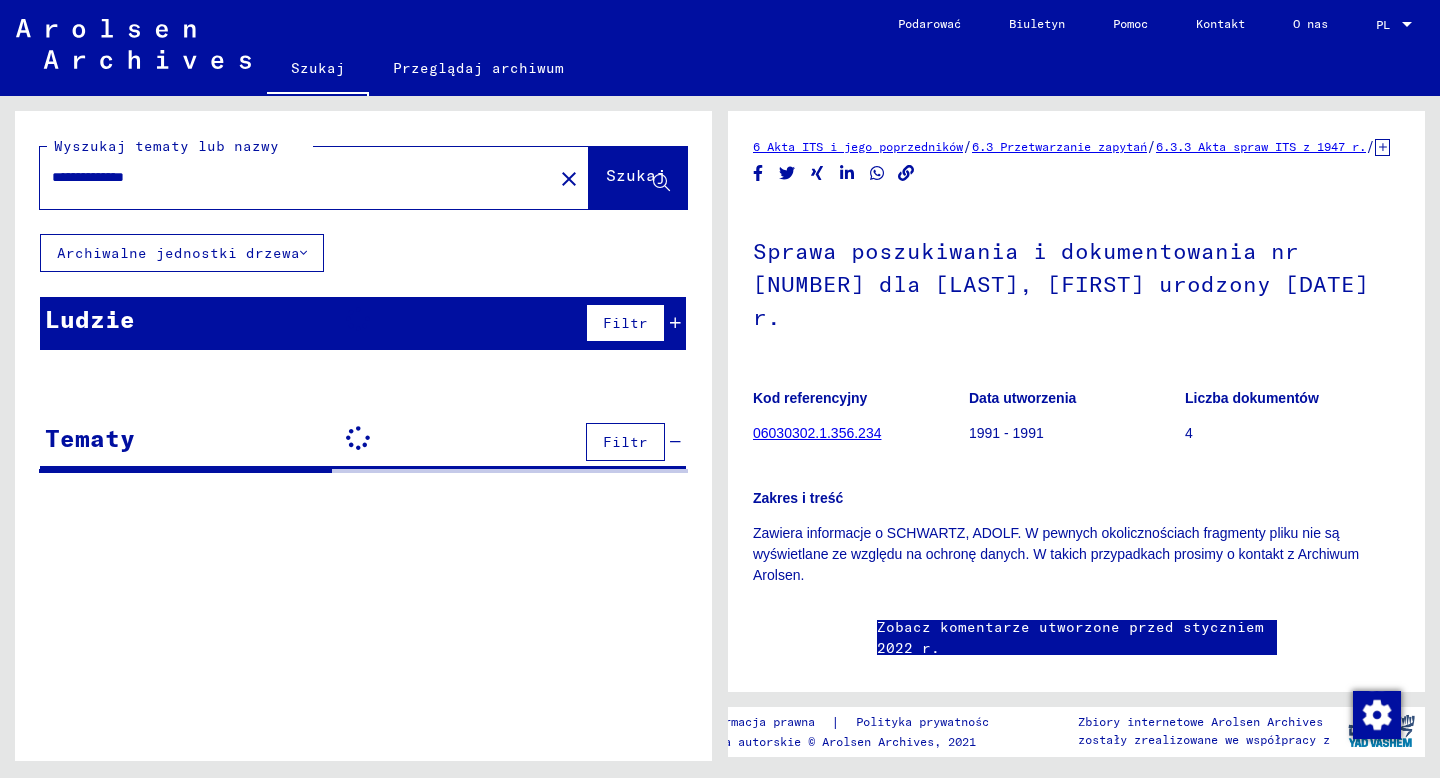 scroll, scrollTop: 0, scrollLeft: 0, axis: both 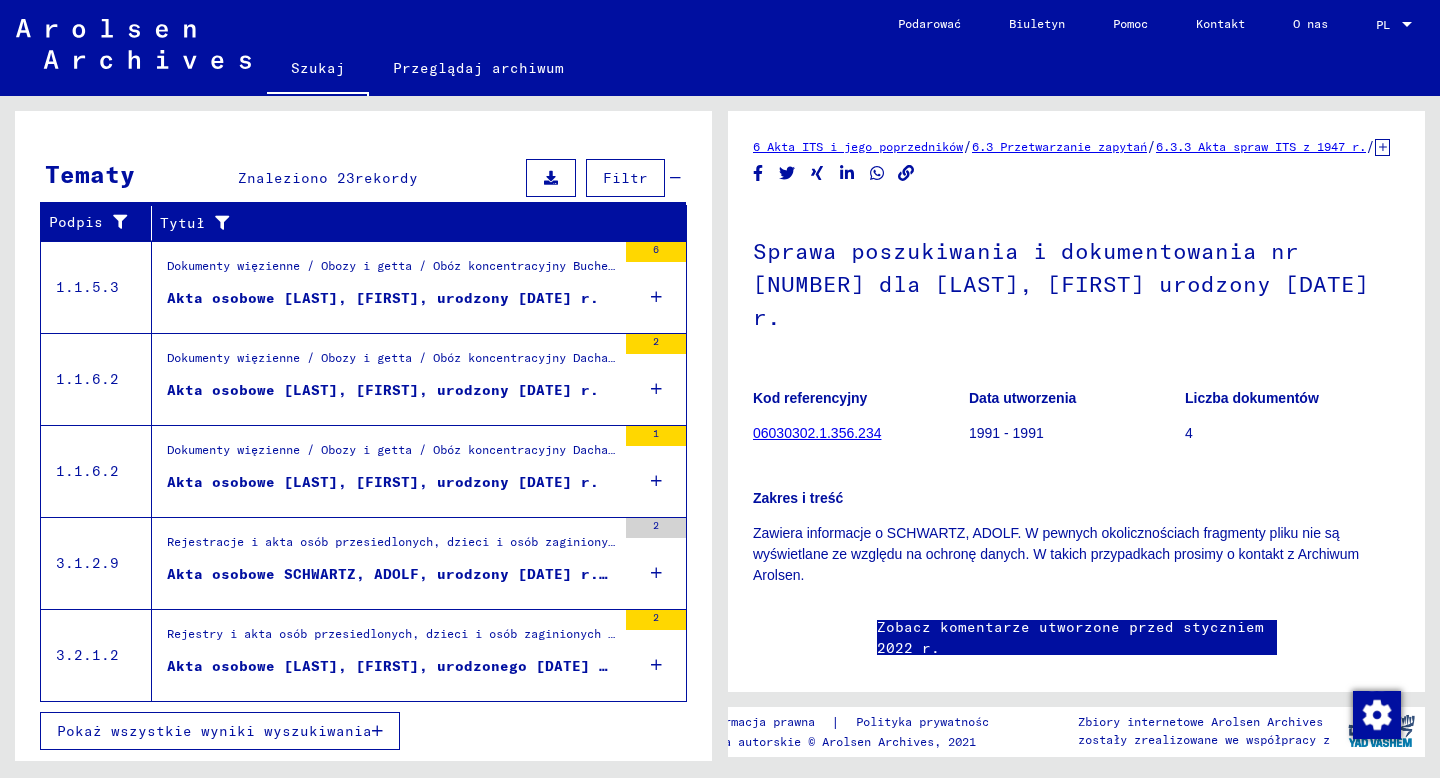 click on "Pokaż wszystkie wyniki wyszukiwania" at bounding box center (220, 731) 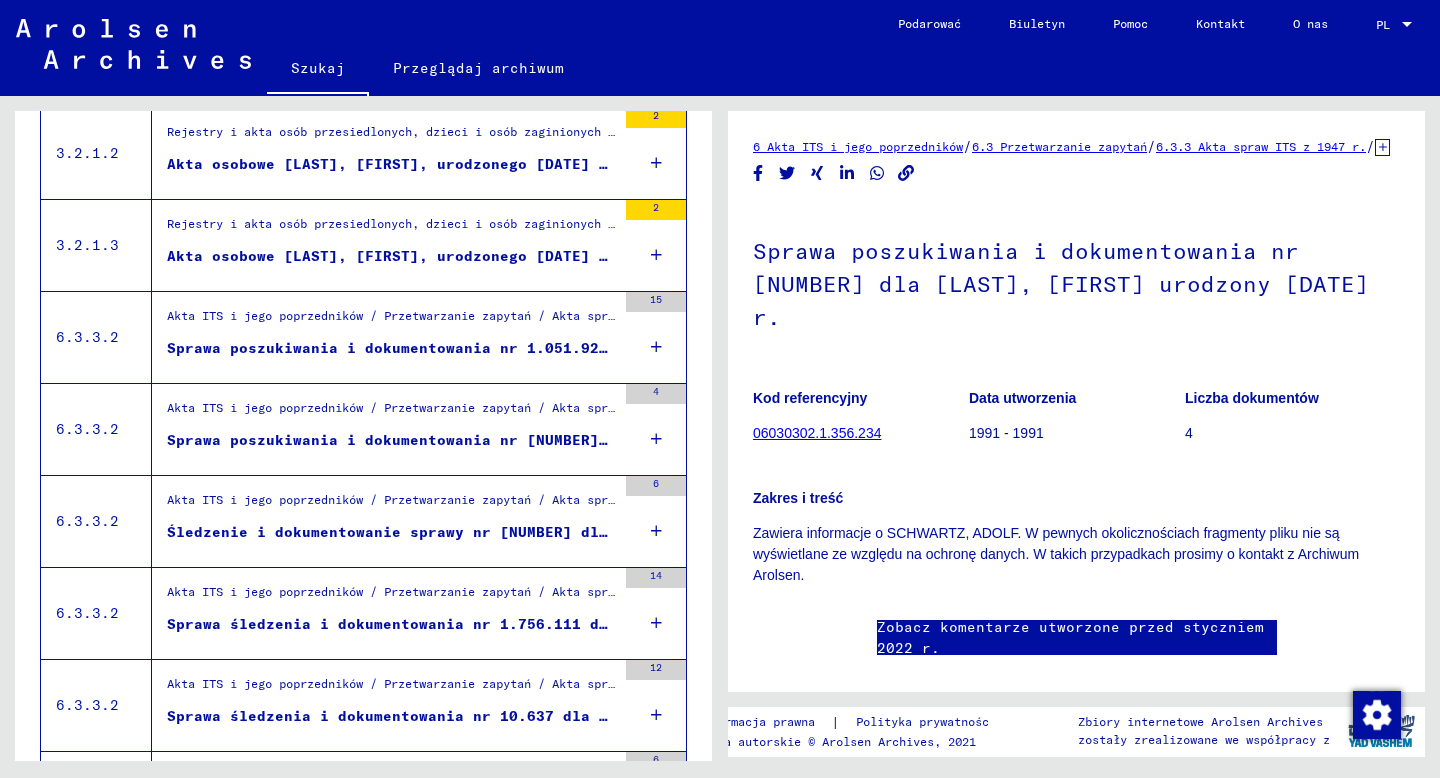 scroll, scrollTop: 784, scrollLeft: 0, axis: vertical 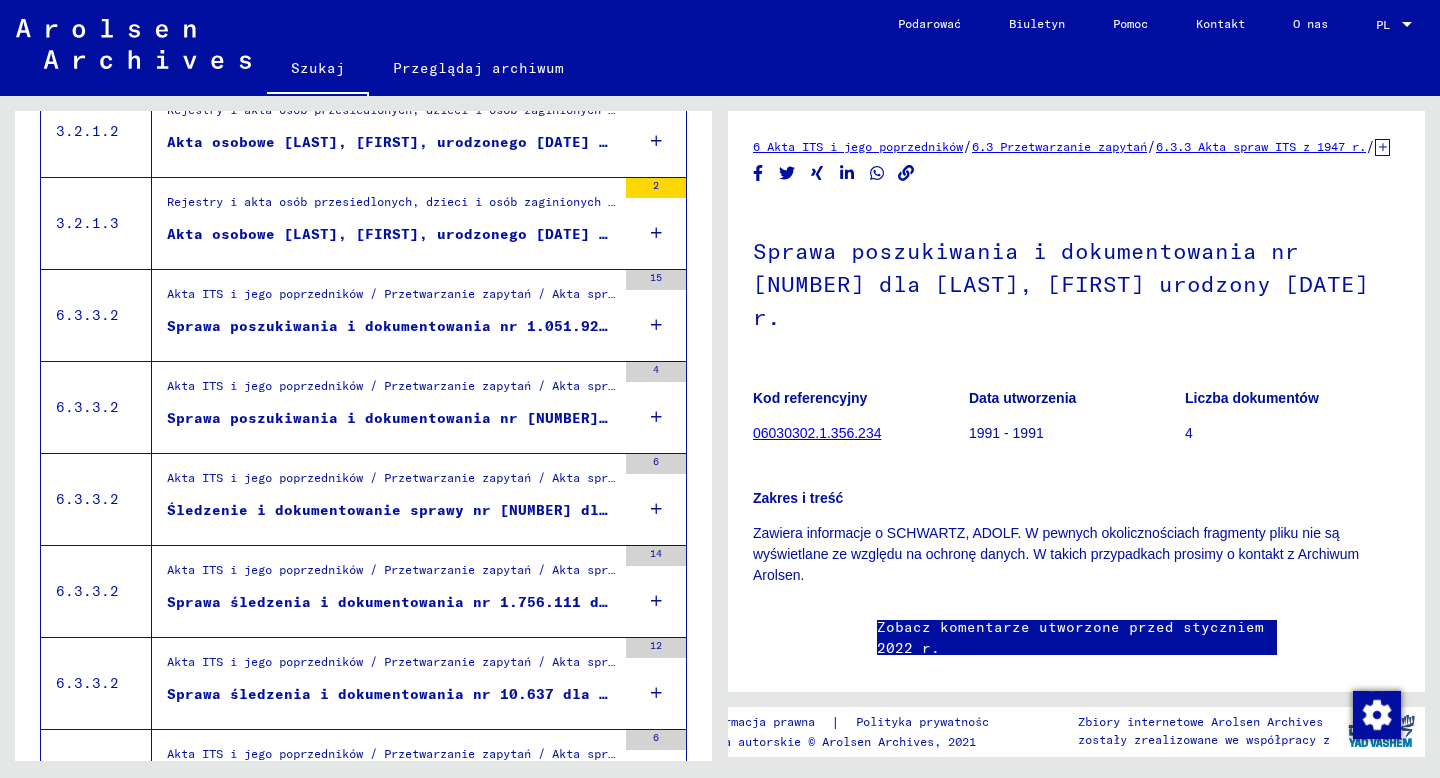 click on "Sprawa poszukiwania i dokumentowania nr 1.051.926 dla [LAST], [FIRST] urodzony [DATE]" at bounding box center (549, 326) 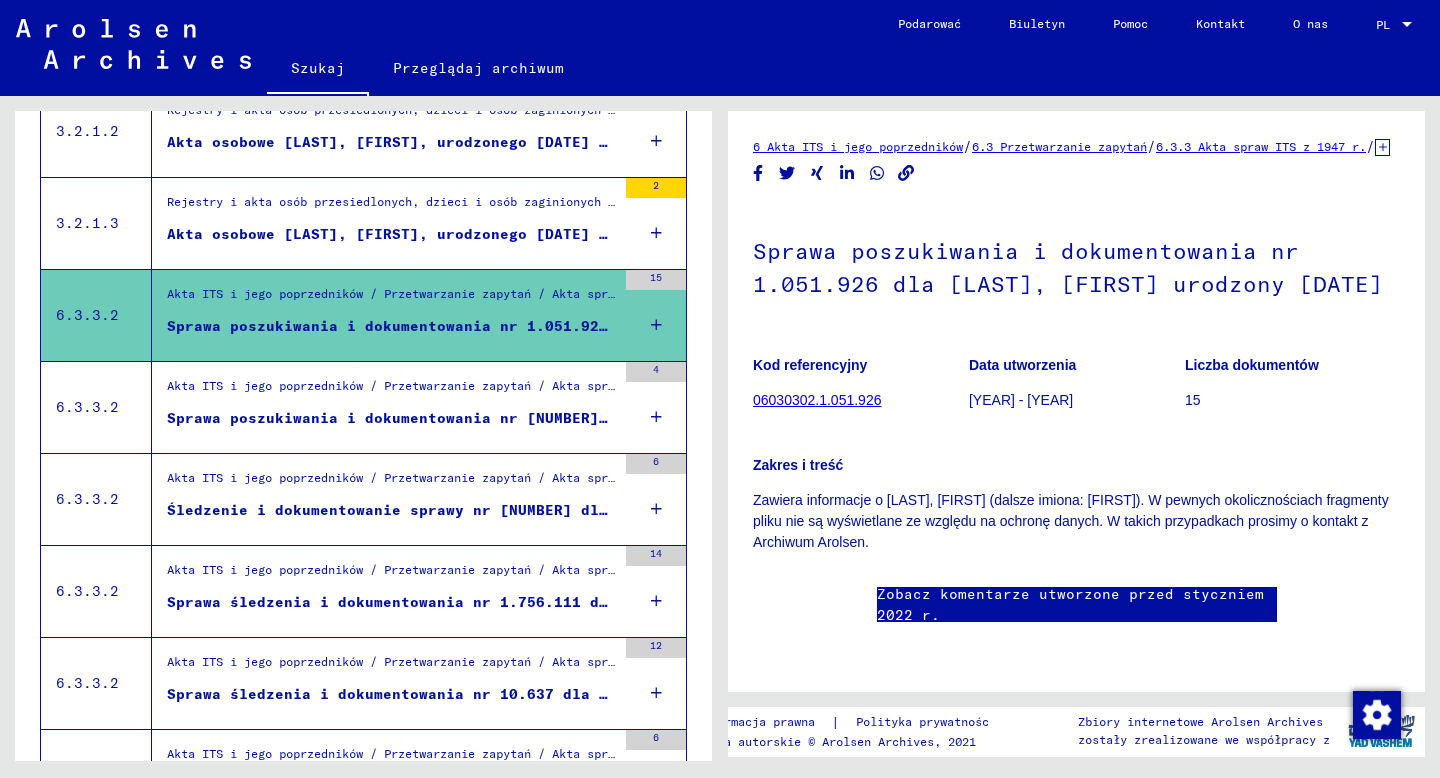 scroll, scrollTop: 0, scrollLeft: 0, axis: both 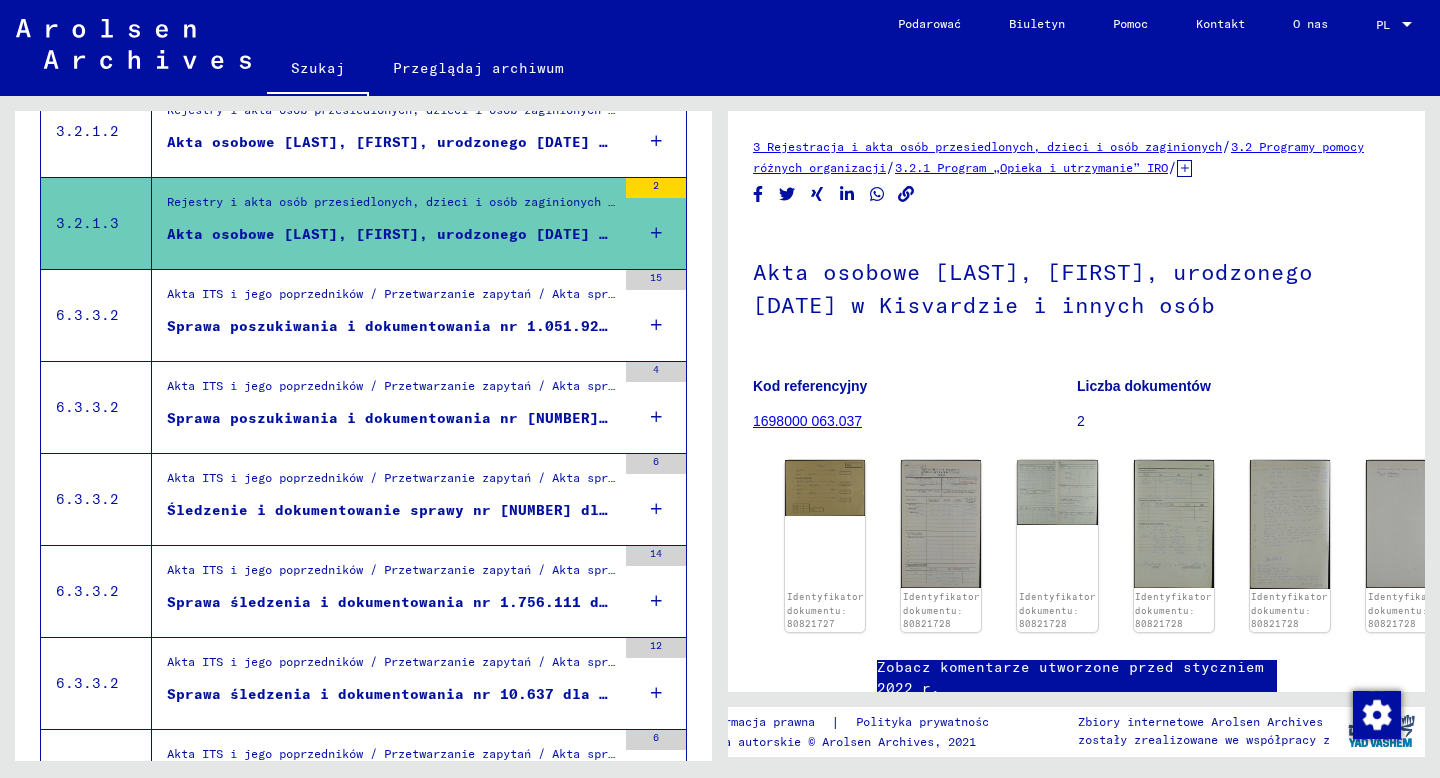 click on "Sprawa poszukiwania i dokumentowania nr [NUMBER] dla [LAST], [FIRST] urodzony [DATE] r." at bounding box center [558, 418] 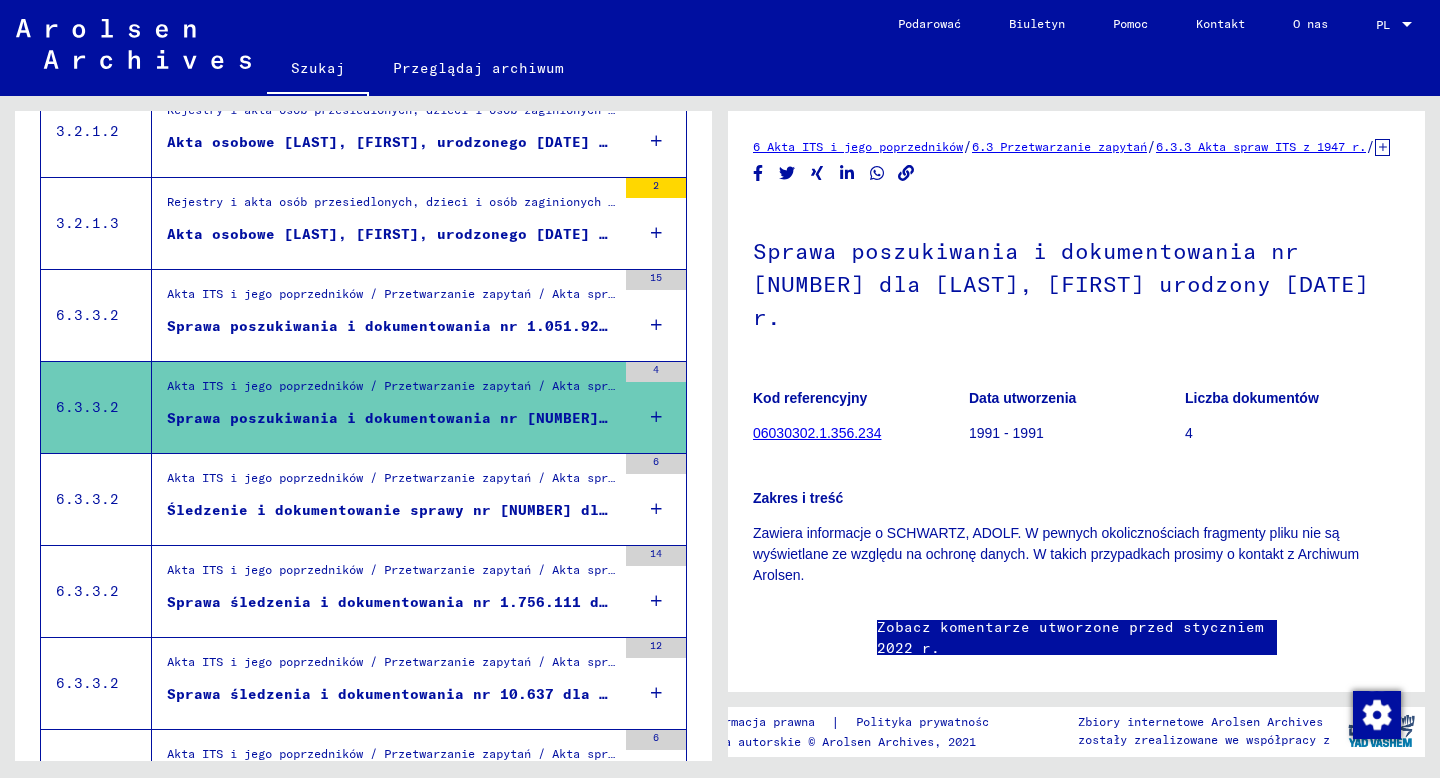 scroll, scrollTop: 0, scrollLeft: 0, axis: both 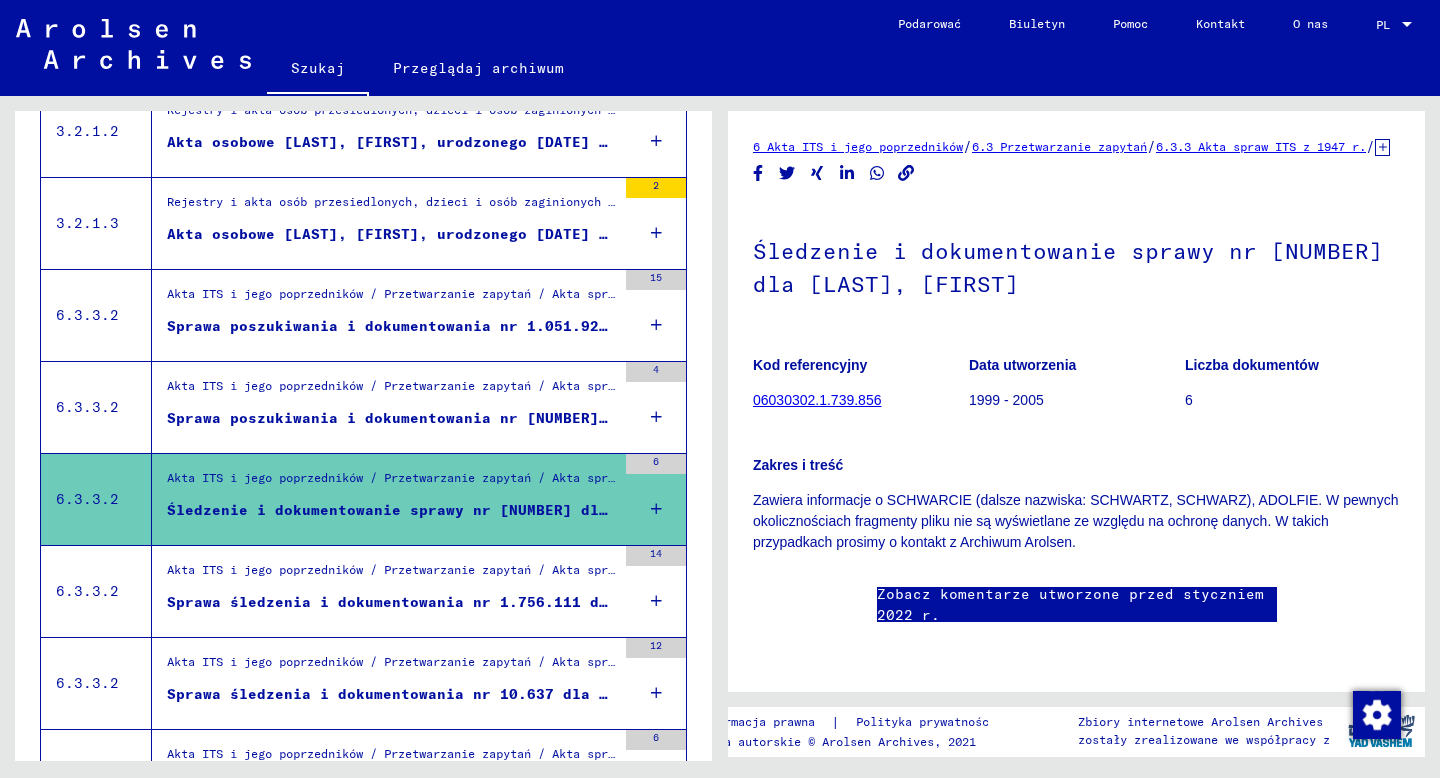 click on "Sprawa śledzenia i dokumentowania nr 1.756.111 dla [LAST], [FIRST] urodzony [DATE] lub [DATE]" at bounding box center [585, 602] 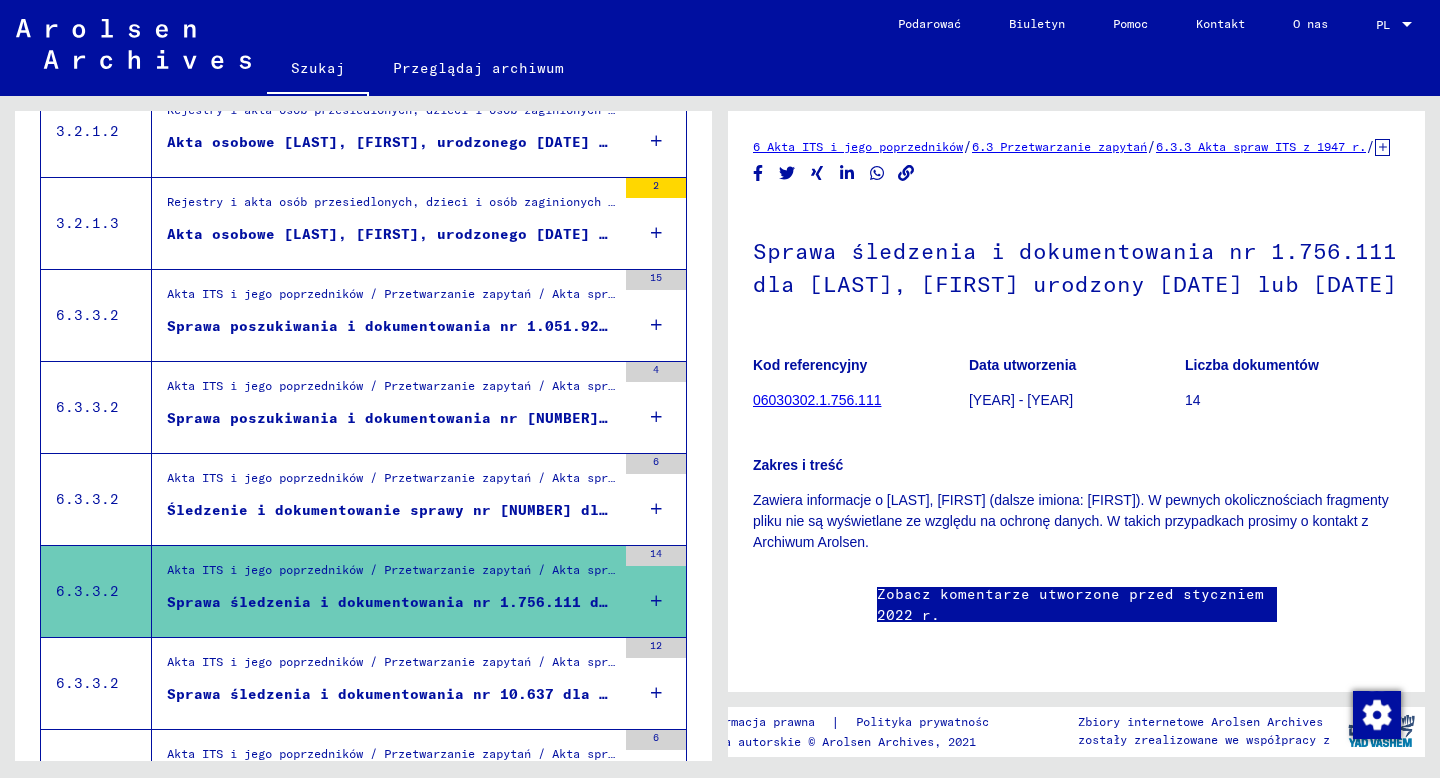 scroll 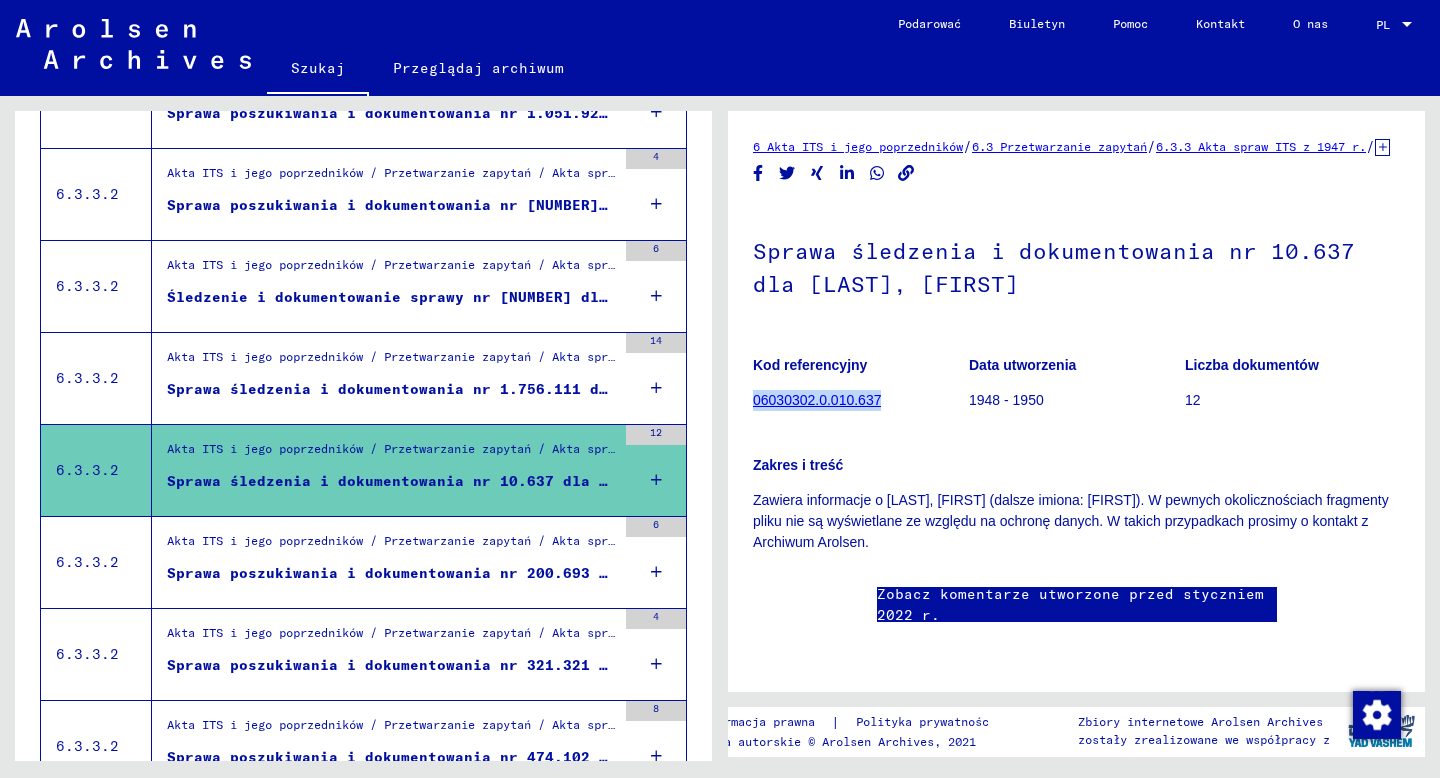 click on "Sprawa poszukiwania i dokumentowania nr 200.693 dla [LAST], [FIRST] urodzony [DATE]" at bounding box center (540, 573) 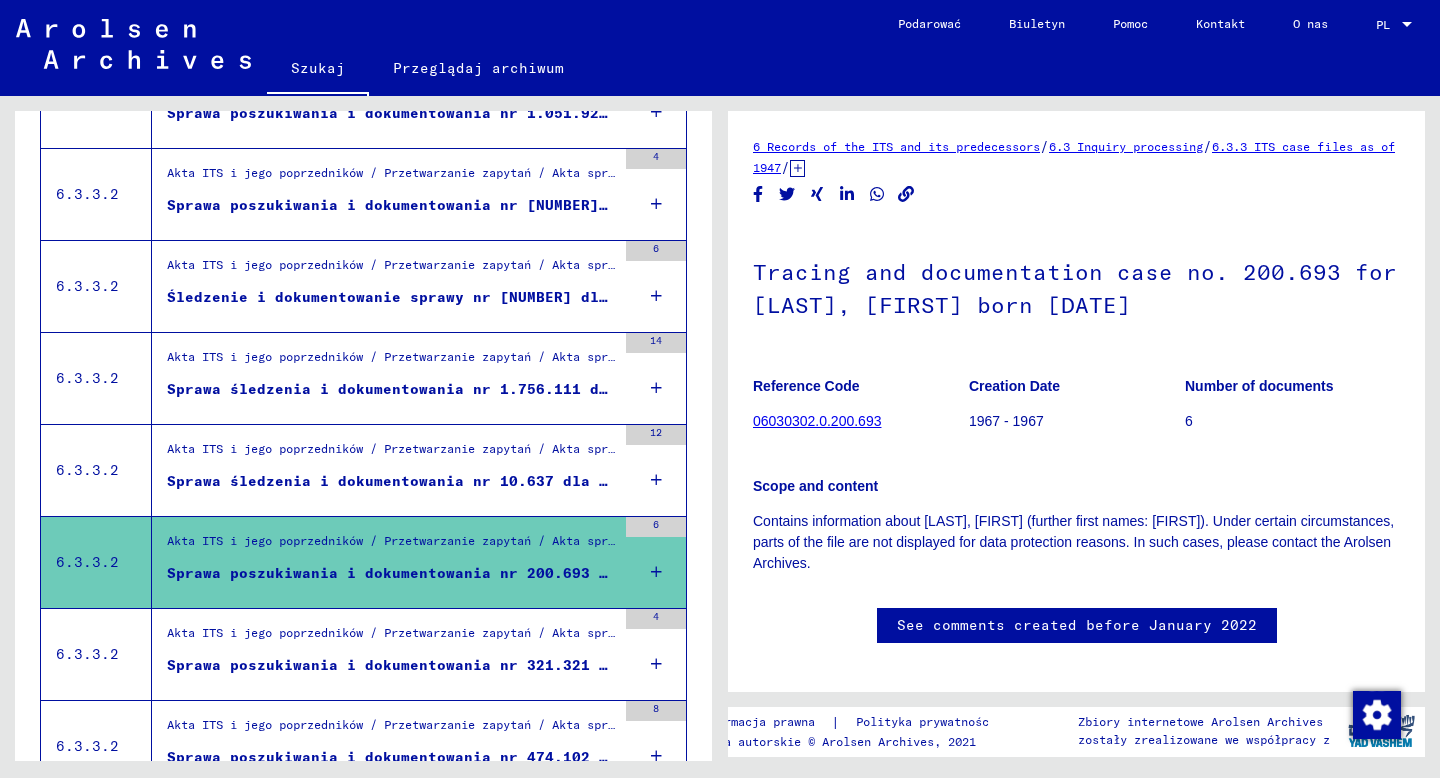 scroll, scrollTop: 0, scrollLeft: 0, axis: both 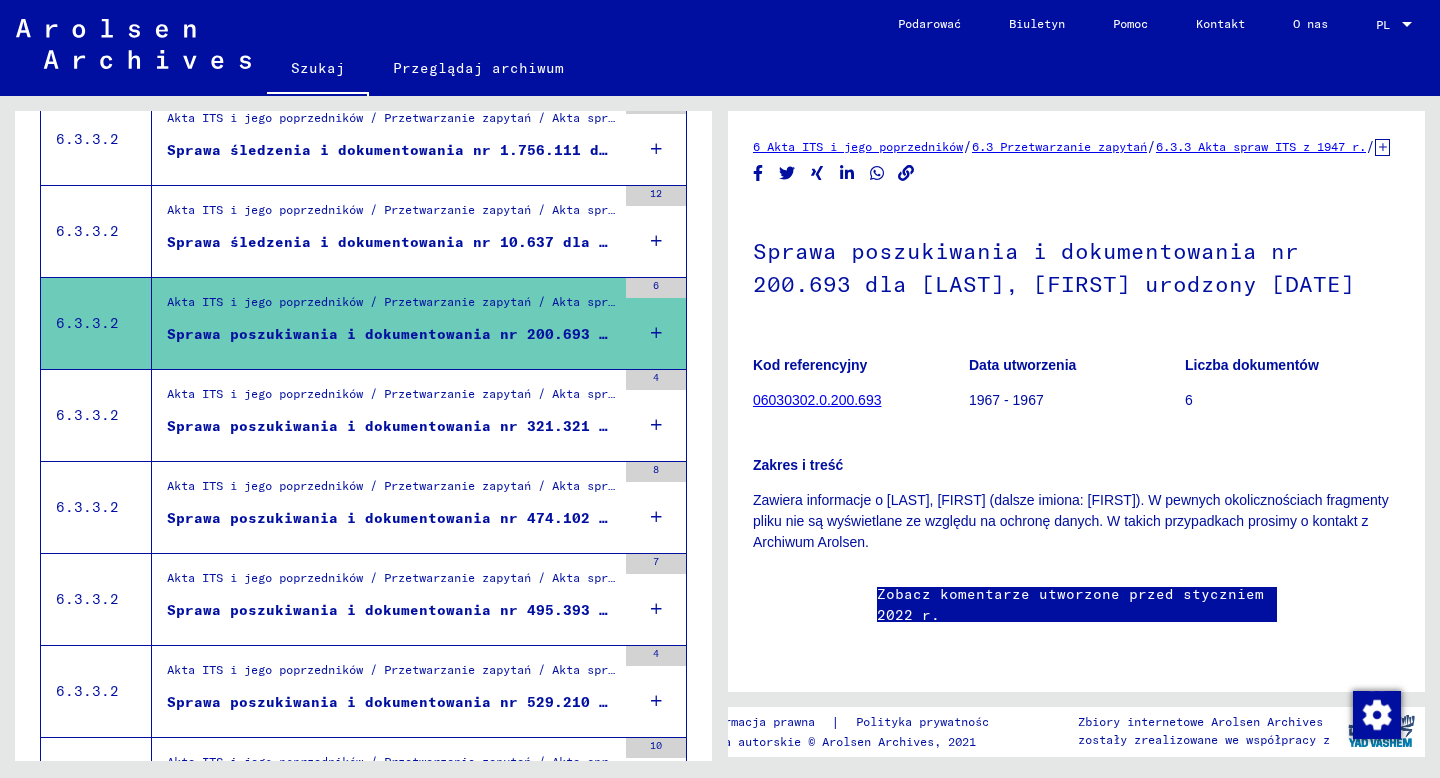 click on "Sprawa poszukiwania i dokumentowania nr 321.321 dla [LAST], [FIRST] urodzony [DATE]" at bounding box center [540, 426] 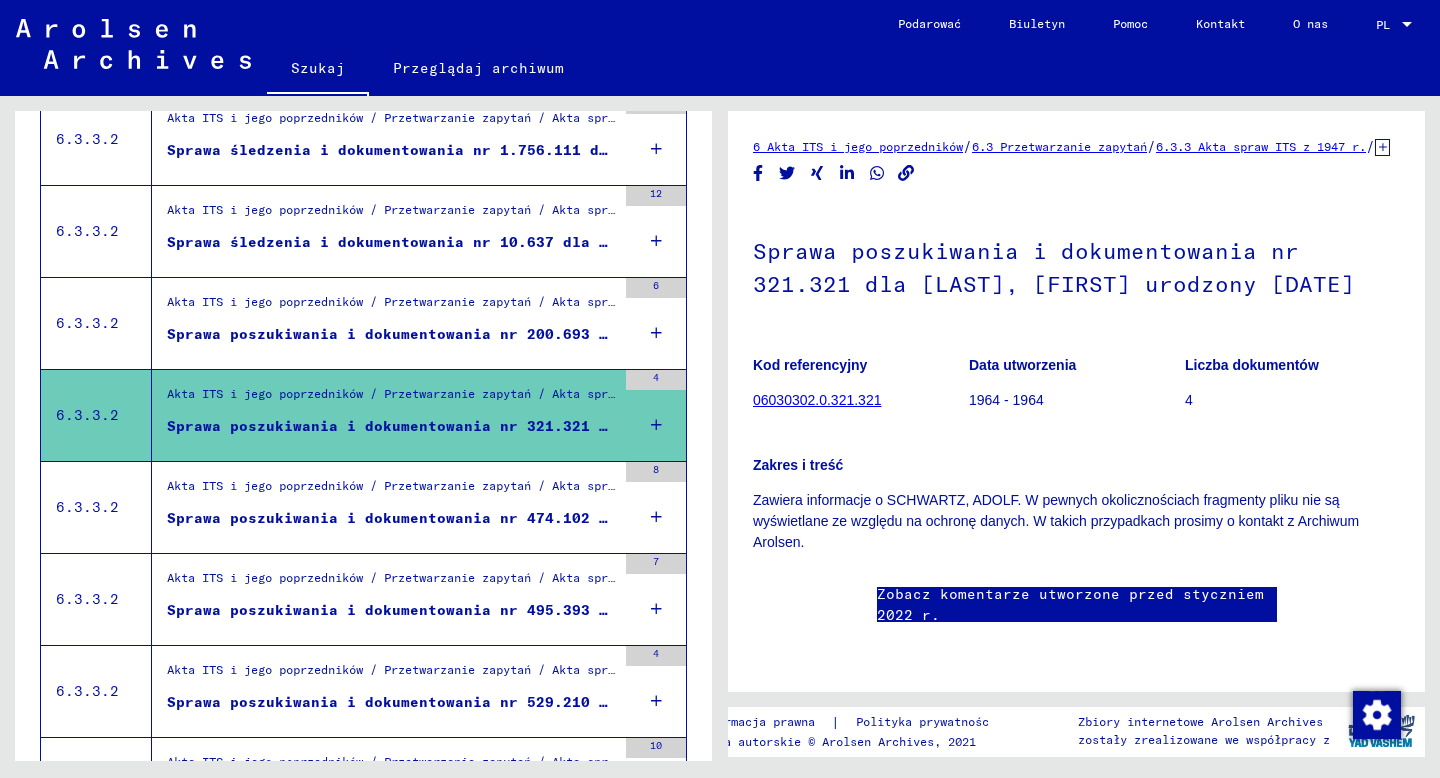 scroll, scrollTop: 0, scrollLeft: 0, axis: both 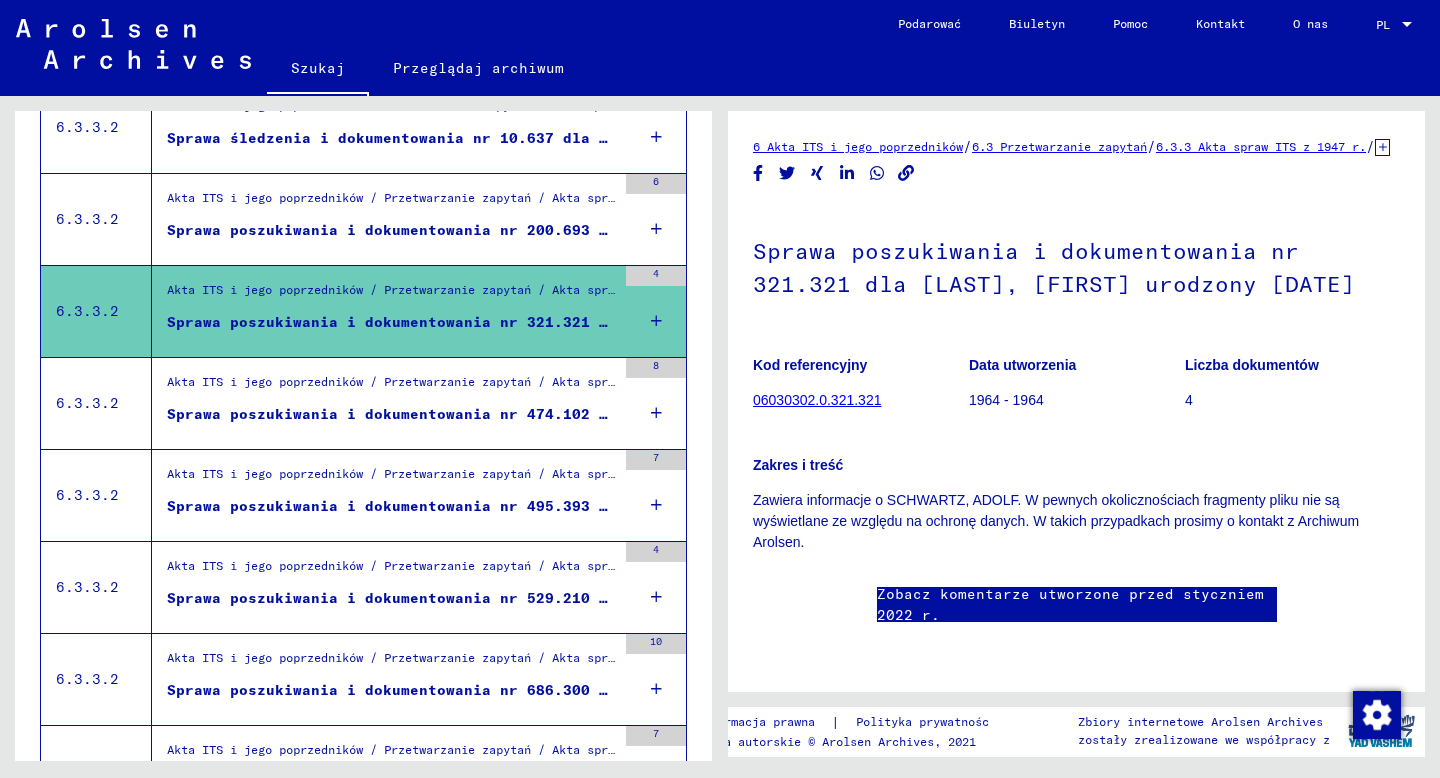 click on "Akta ITS i jego poprzedników / Przetwarzanie zapytań / Akta spraw ITS od 1947 r. / Repozytorium spraw T/D / Śledzenie i dokumentowanie spraw o numerach (T/D) od [NUMBER] do [NUMBER] / Śledzenie i dokumentowanie spraw o numerach (T/D) od [NUMBER] do [NUMBER] Sprawa poszukiwania i dokumentowania nr [NUMBER] dla [LAST], [FIRST] urodzony [DATE]" at bounding box center [384, 403] 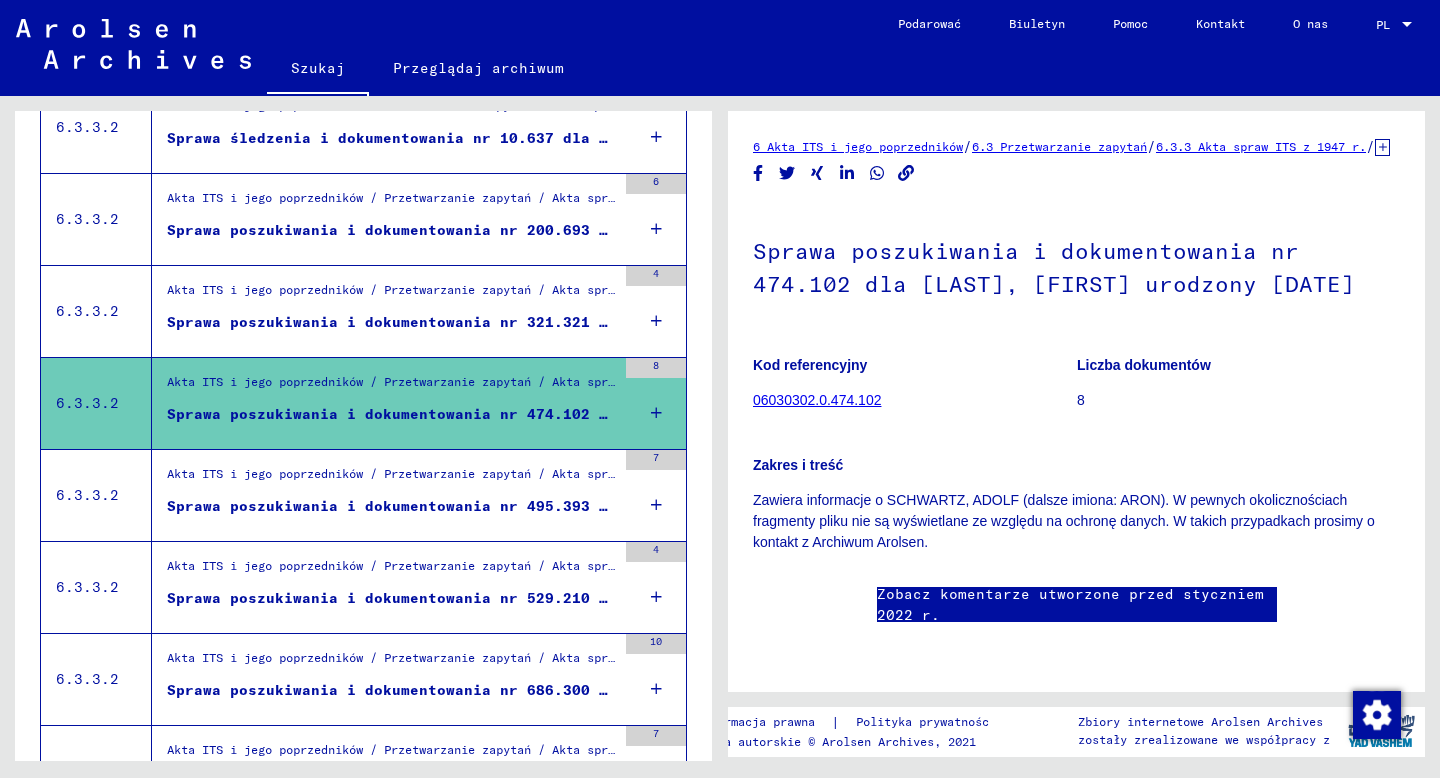 scroll, scrollTop: 0, scrollLeft: 0, axis: both 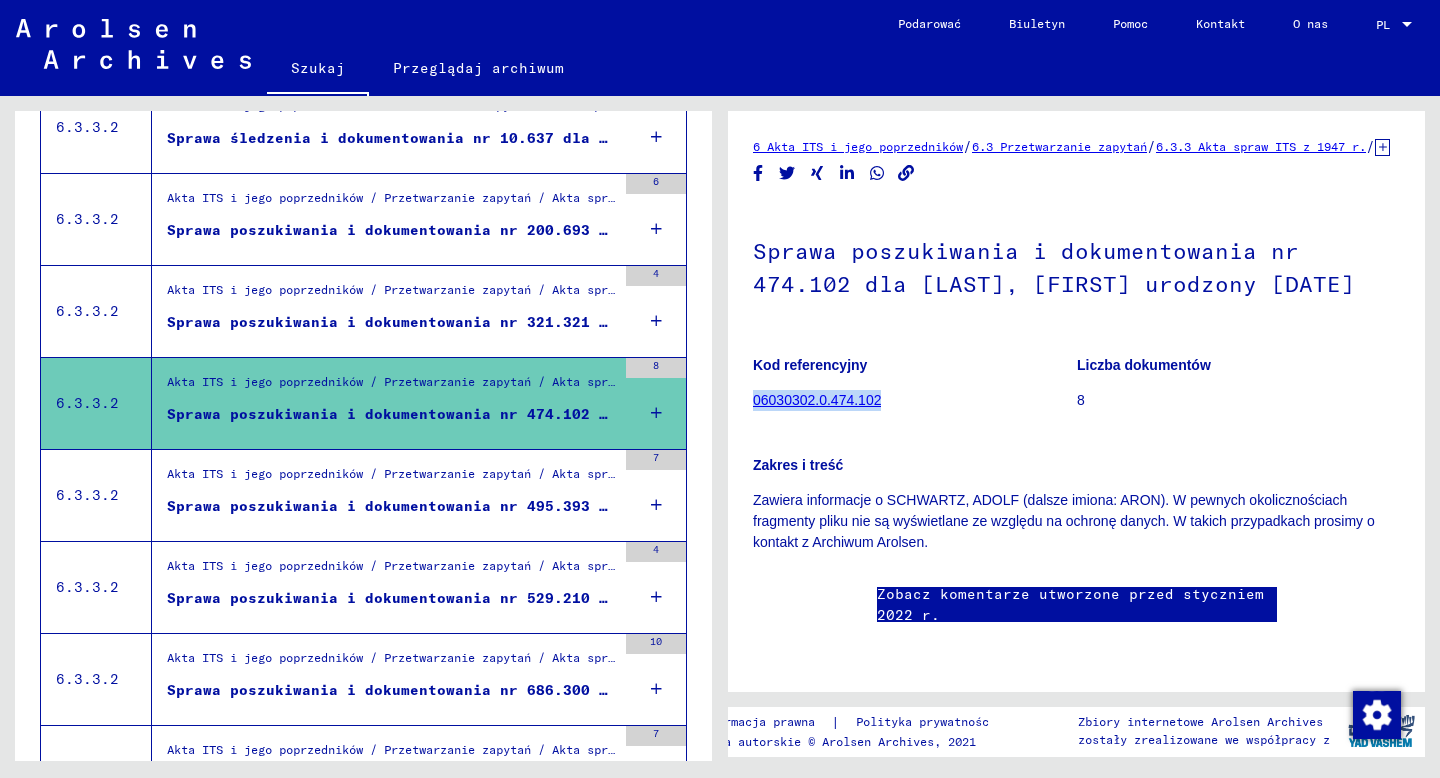 click on "Sprawa poszukiwania i dokumentowania nr 495.393 dla SCHWARTZ, ADOLF urodzony [DATE]" at bounding box center (540, 506) 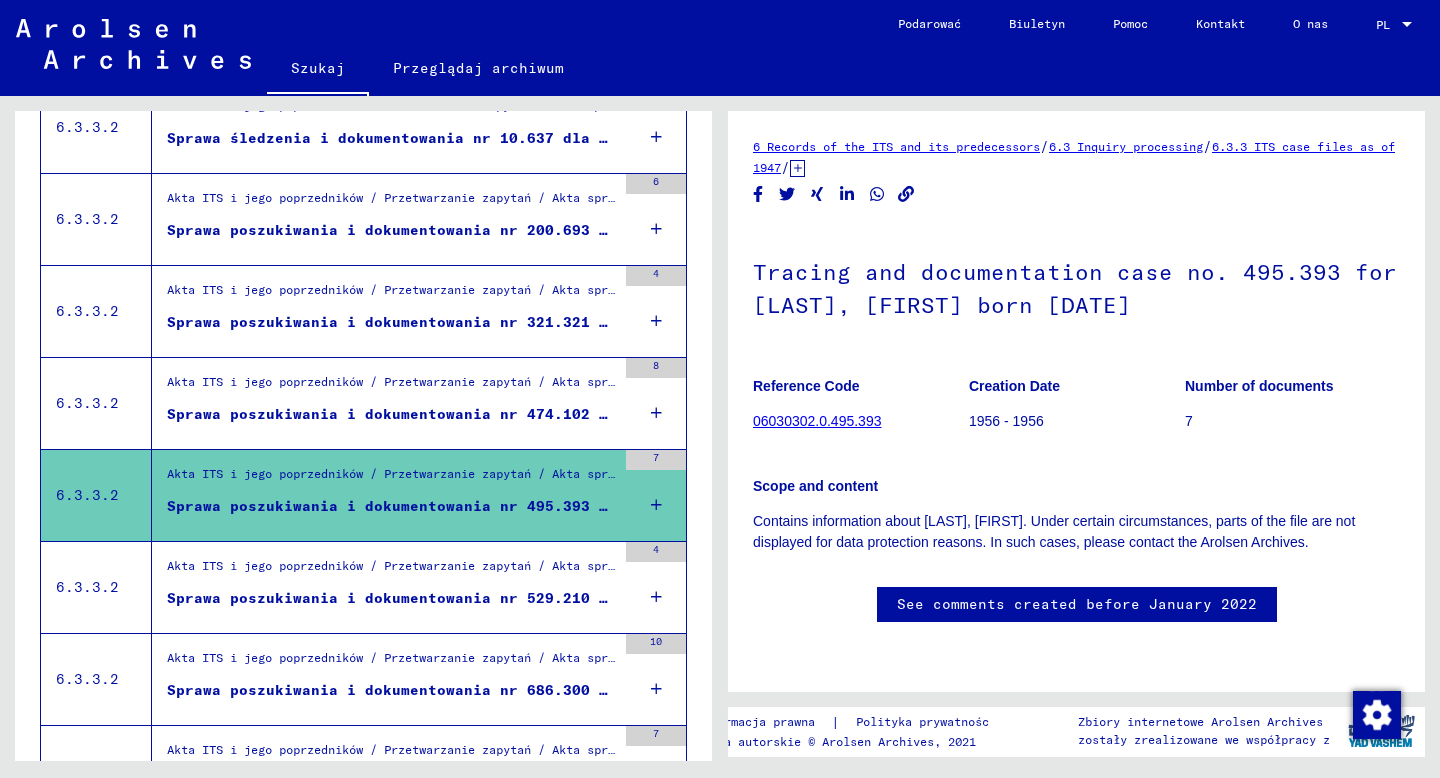 scroll, scrollTop: 0, scrollLeft: 0, axis: both 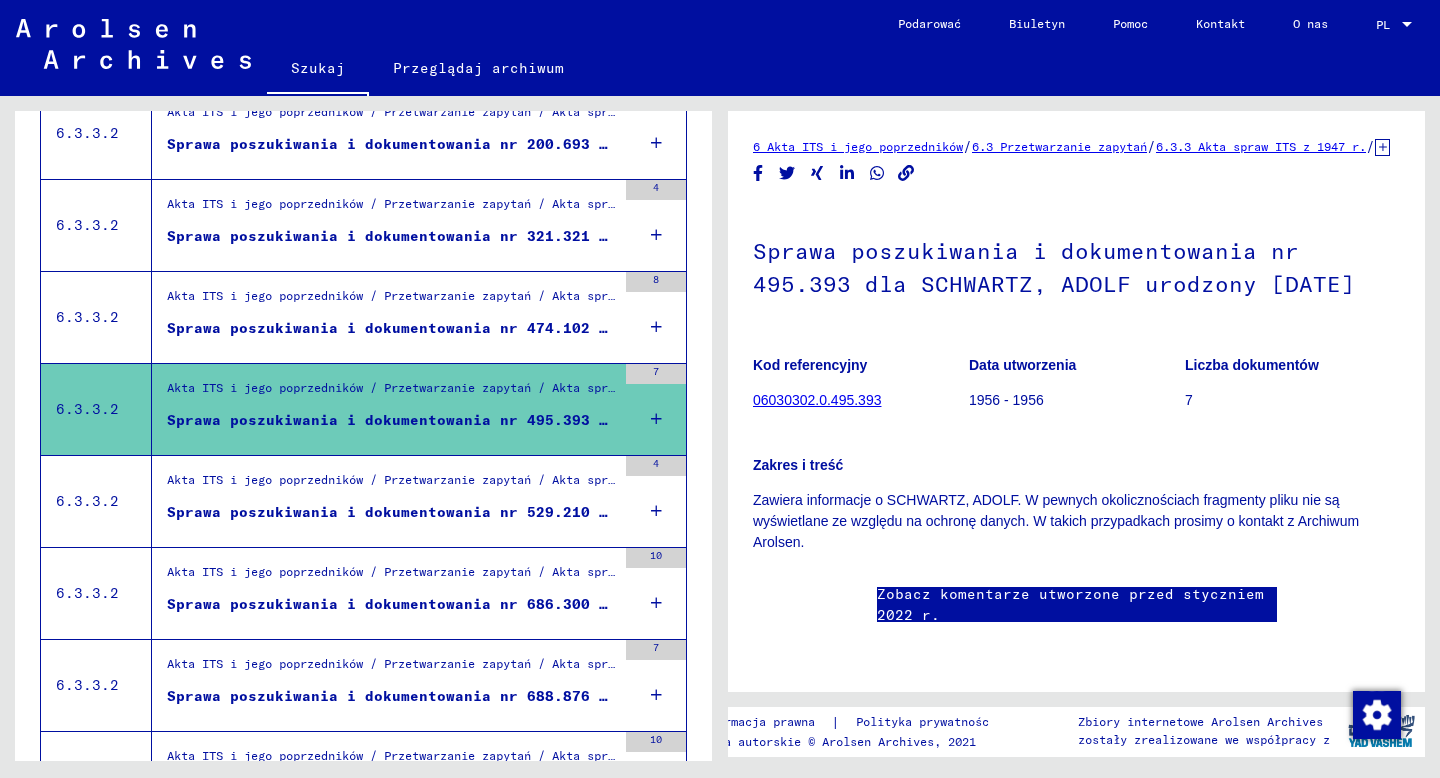 click on "Sprawa poszukiwania i dokumentowania nr 529.210 dla [LAST], [FIRST] urodzony [DATE]" at bounding box center (391, 512) 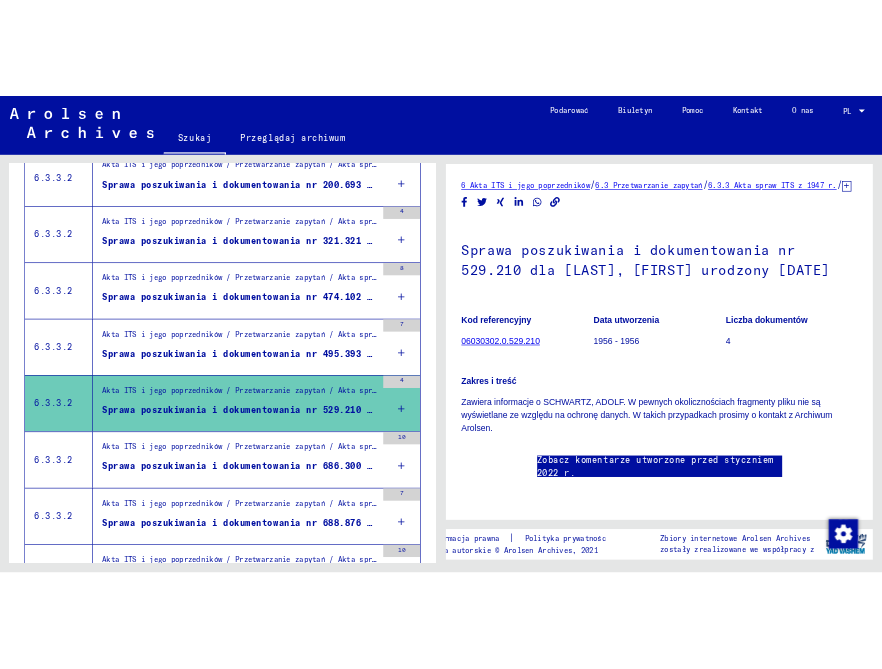 scroll, scrollTop: 0, scrollLeft: 0, axis: both 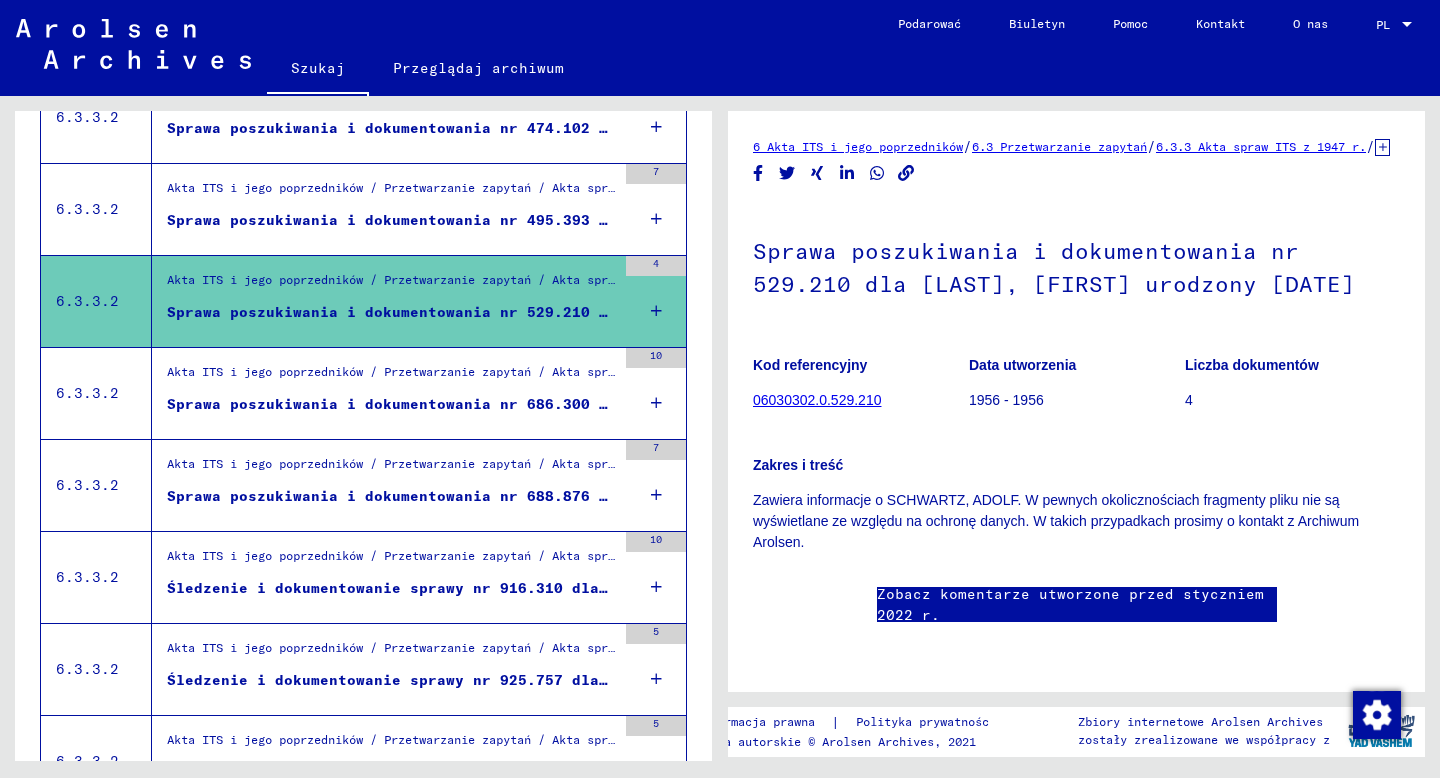 click on "Sprawa poszukiwania i dokumentowania nr 686.300 dla [LAST], [FIRST] urodzony [DATE]" at bounding box center [540, 404] 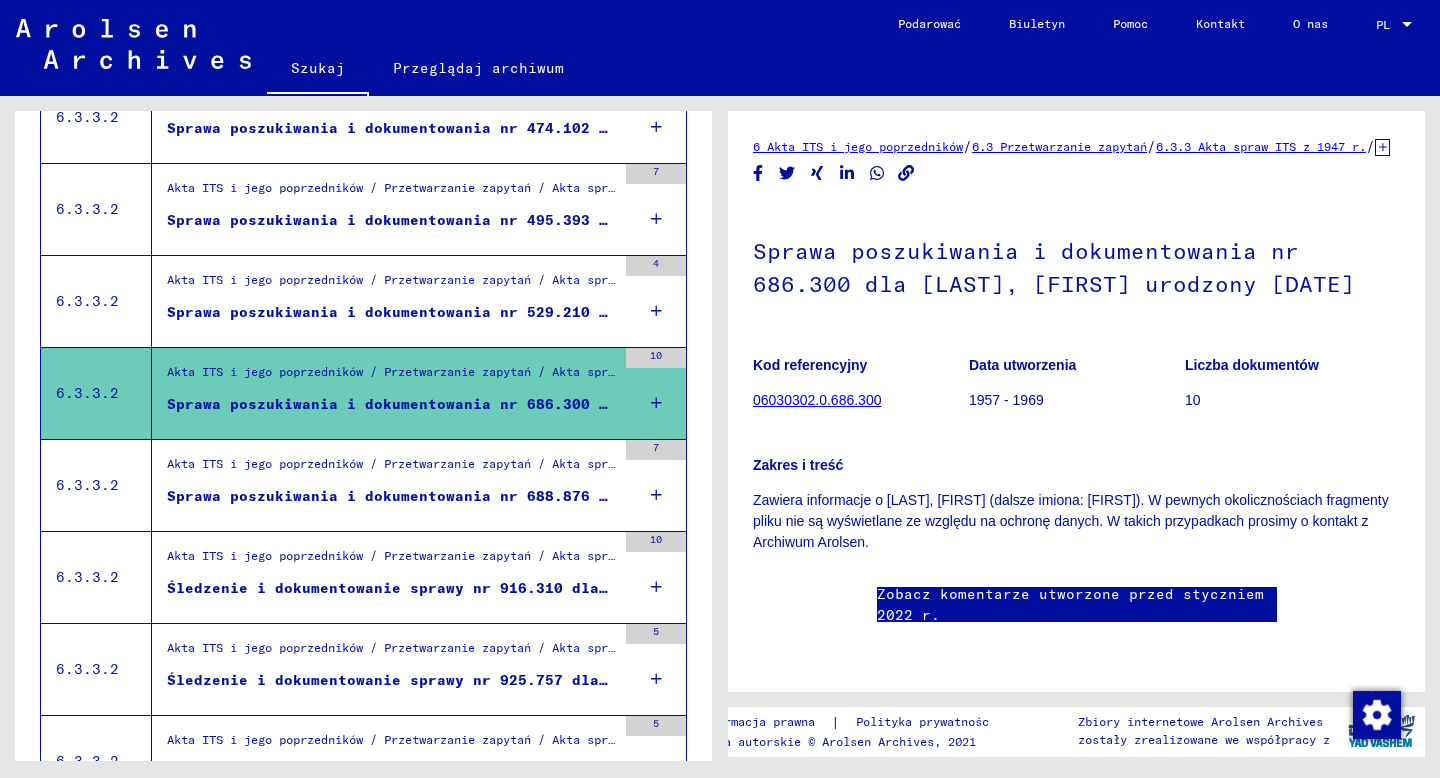 scroll, scrollTop: 0, scrollLeft: 0, axis: both 